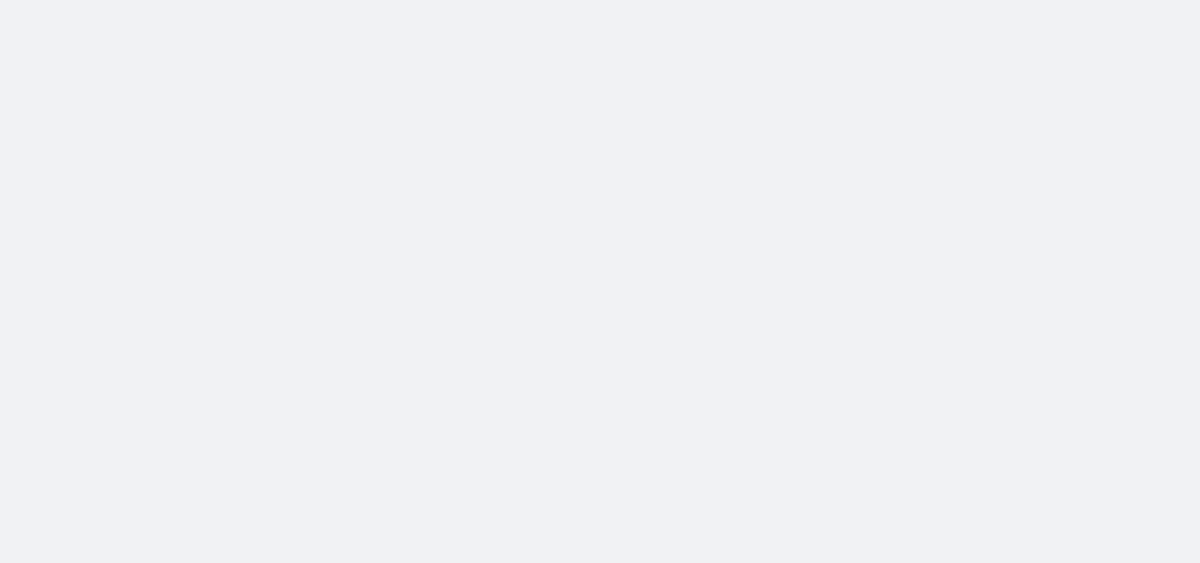 scroll, scrollTop: 0, scrollLeft: 0, axis: both 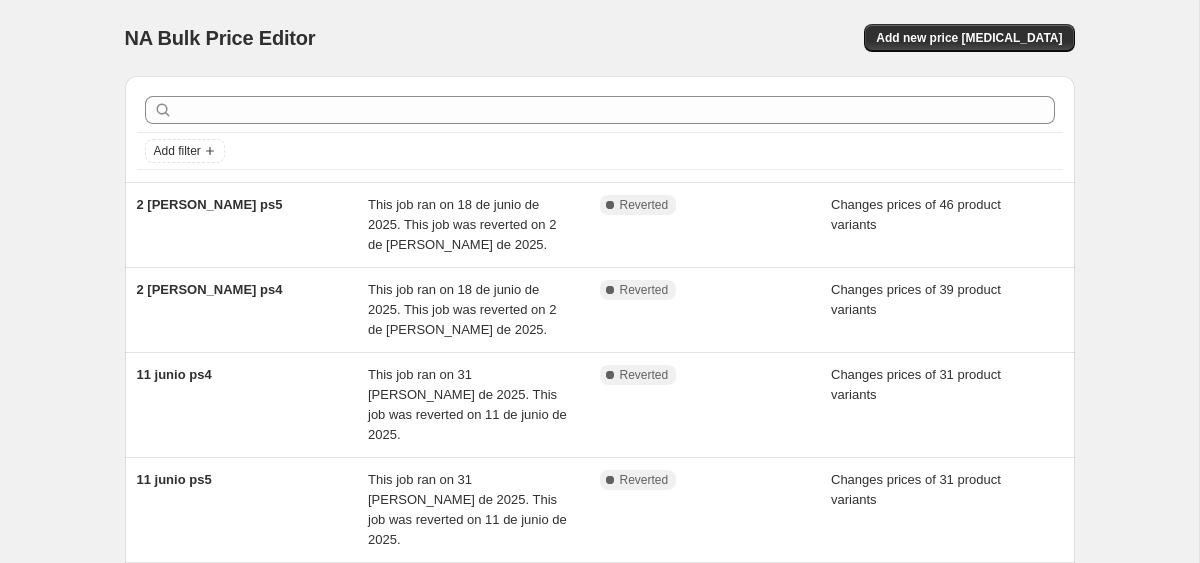click on "NA Bulk Price Editor. This page is ready NA Bulk Price Editor Add new price [MEDICAL_DATA]" at bounding box center [600, 38] 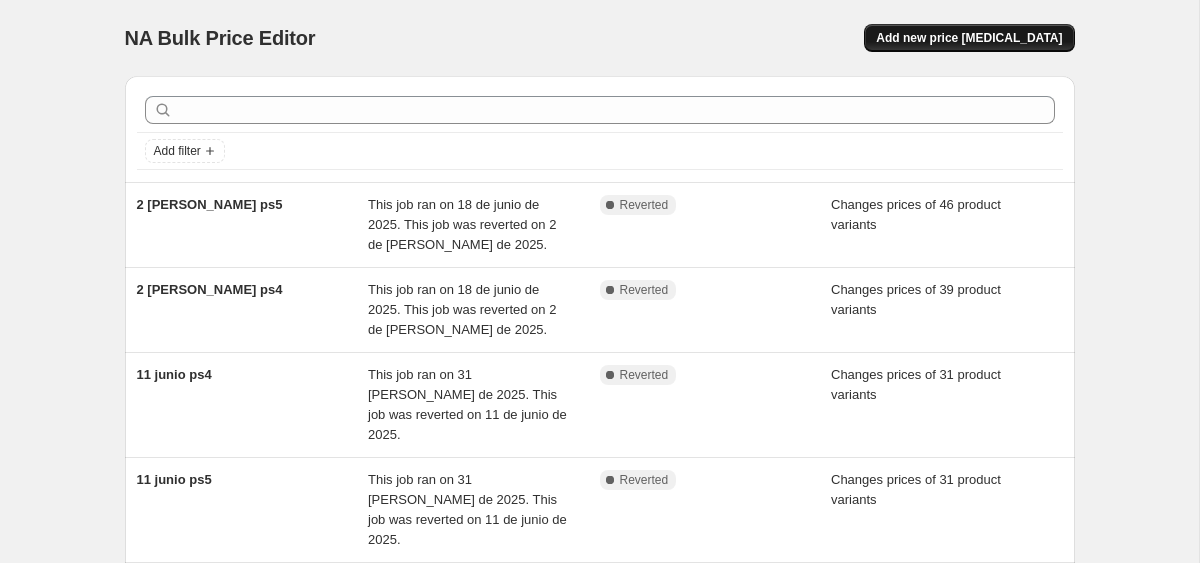 click on "Add new price [MEDICAL_DATA]" at bounding box center (969, 38) 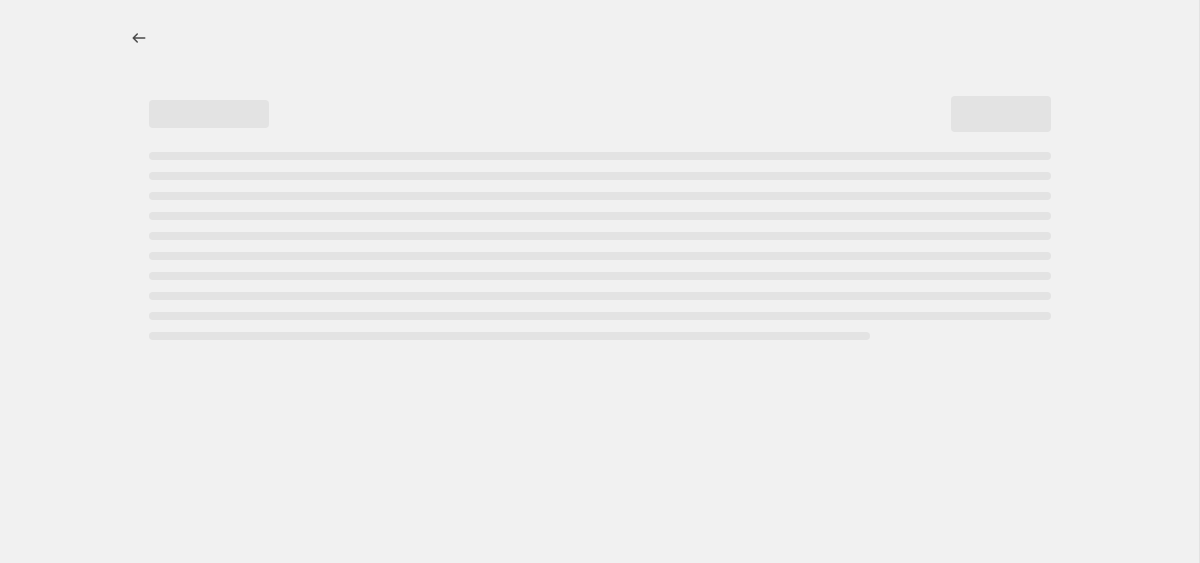 select on "percentage" 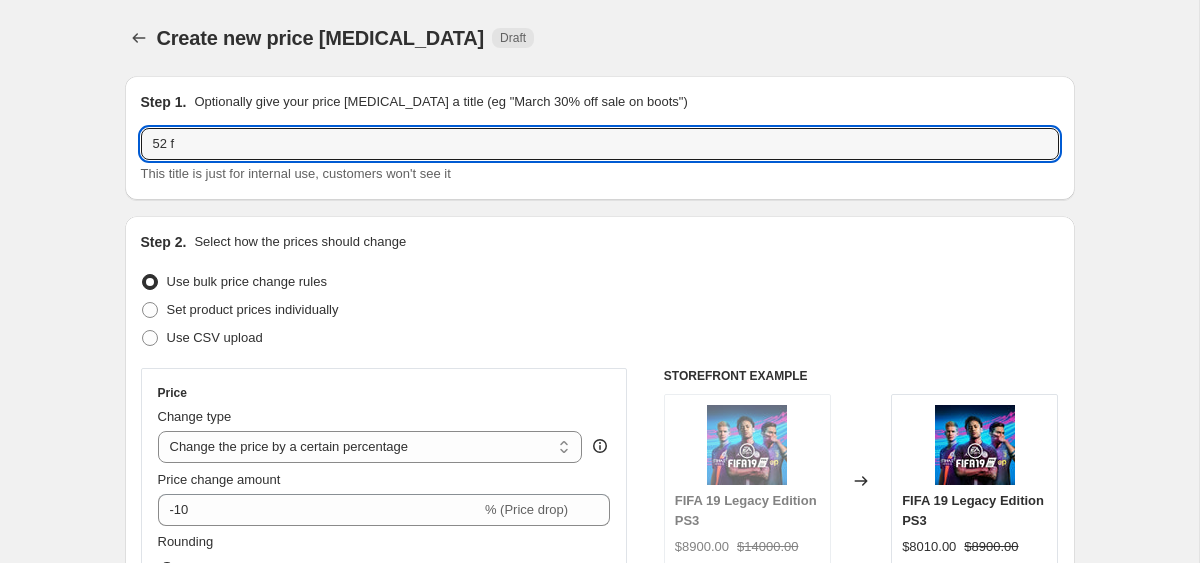drag, startPoint x: 246, startPoint y: 154, endPoint x: 48, endPoint y: 149, distance: 198.06313 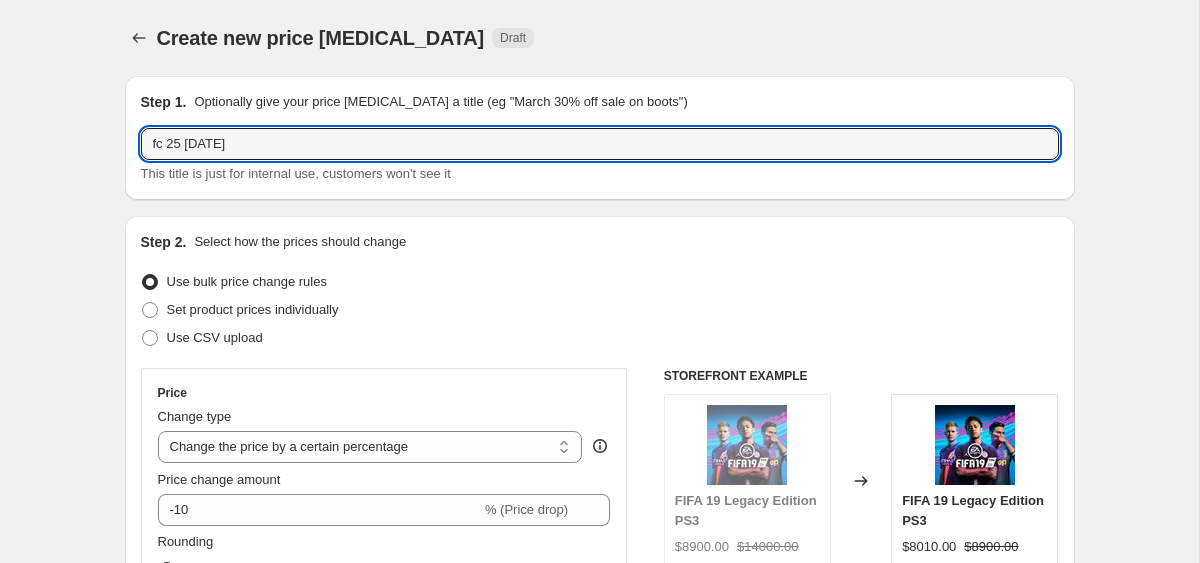 scroll, scrollTop: 69, scrollLeft: 0, axis: vertical 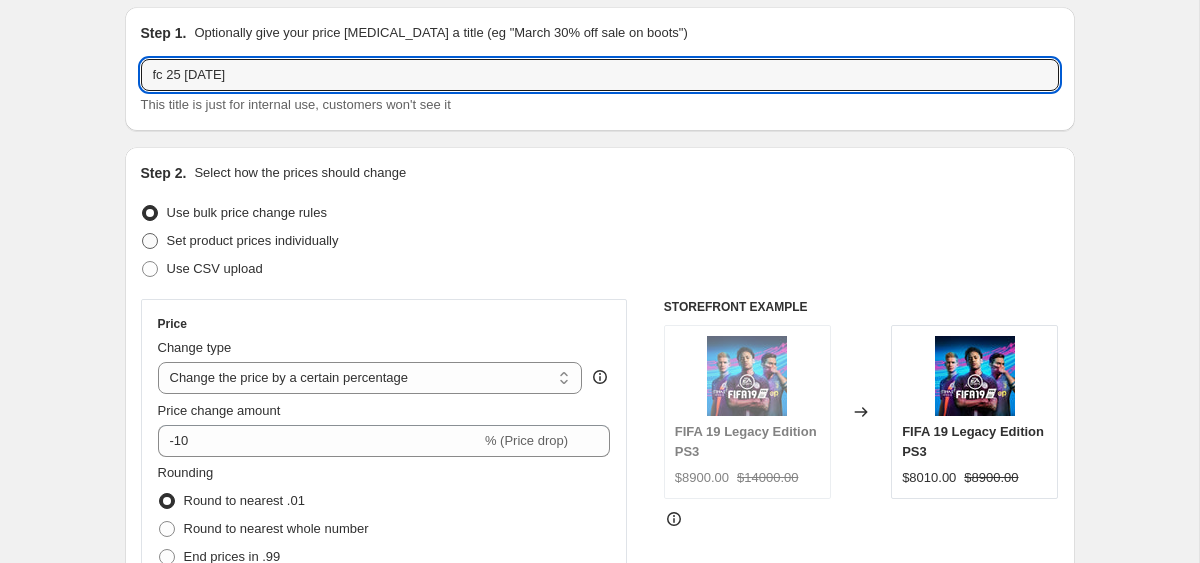 type on "fc 25 [DATE]" 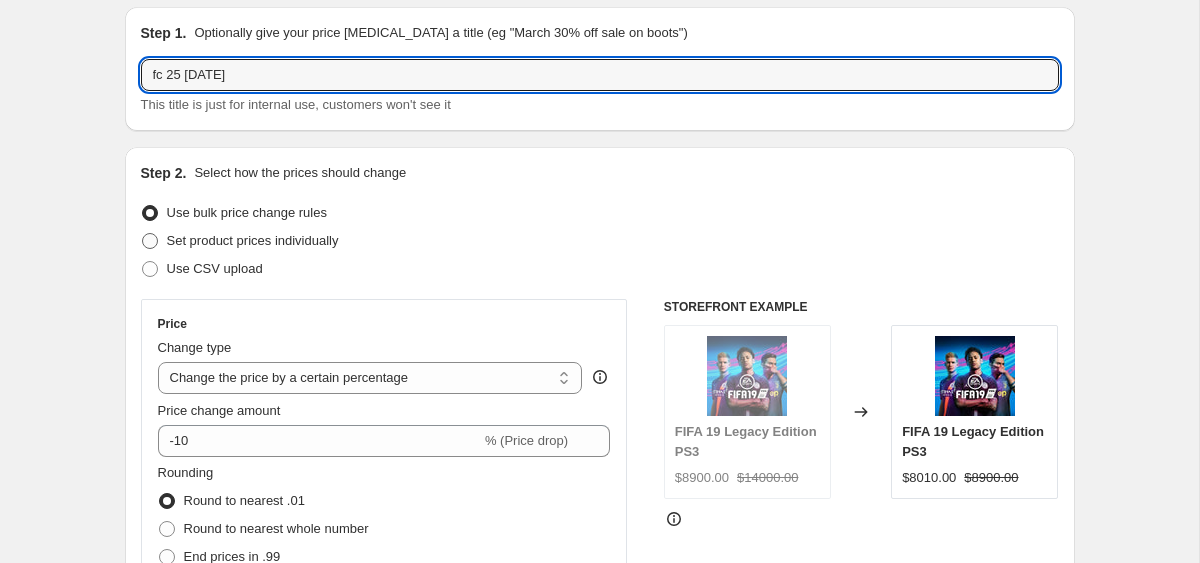 radio on "true" 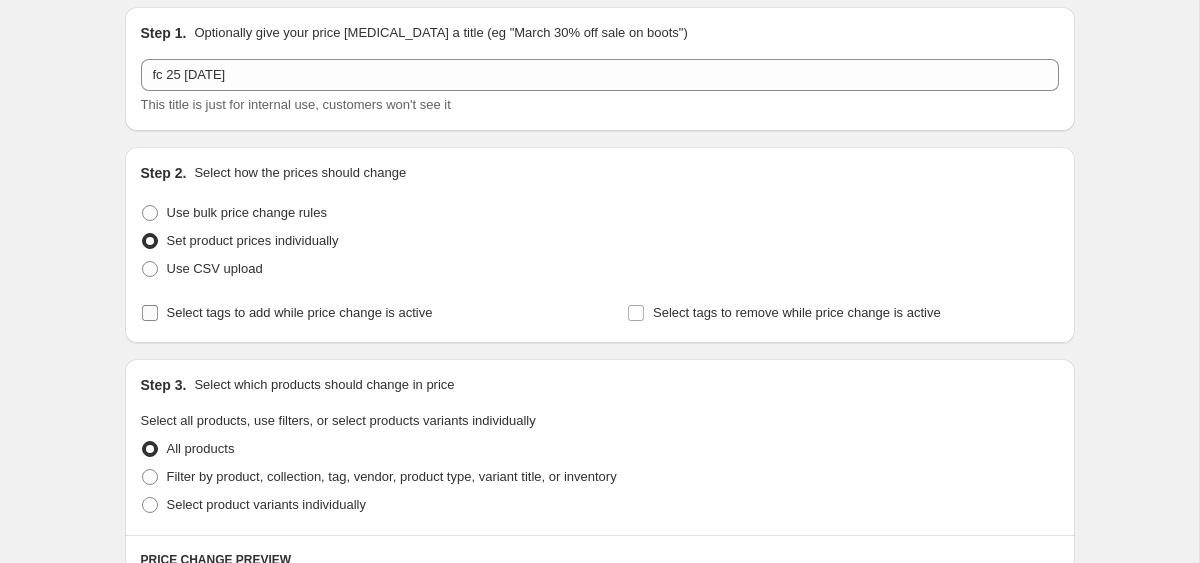 click on "Select tags to add while price change is active" at bounding box center [300, 313] 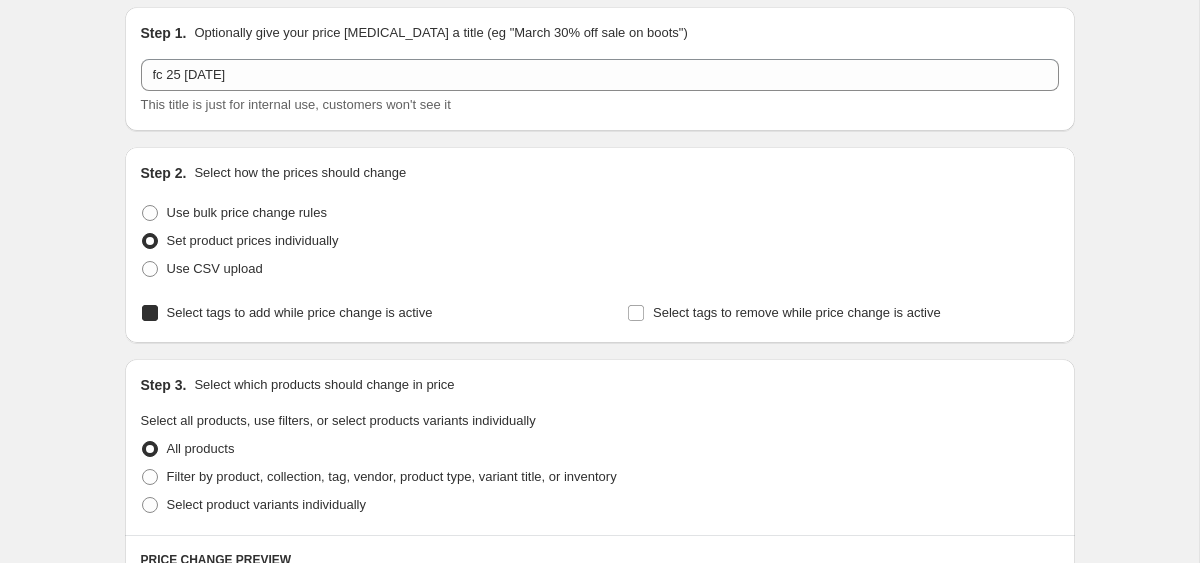 checkbox on "true" 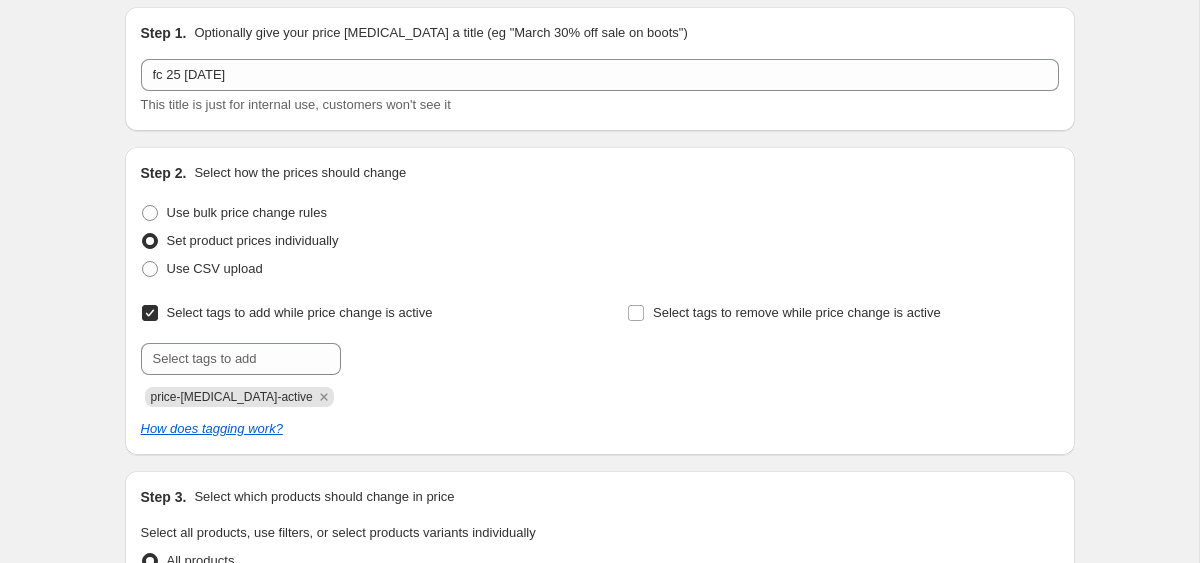 click 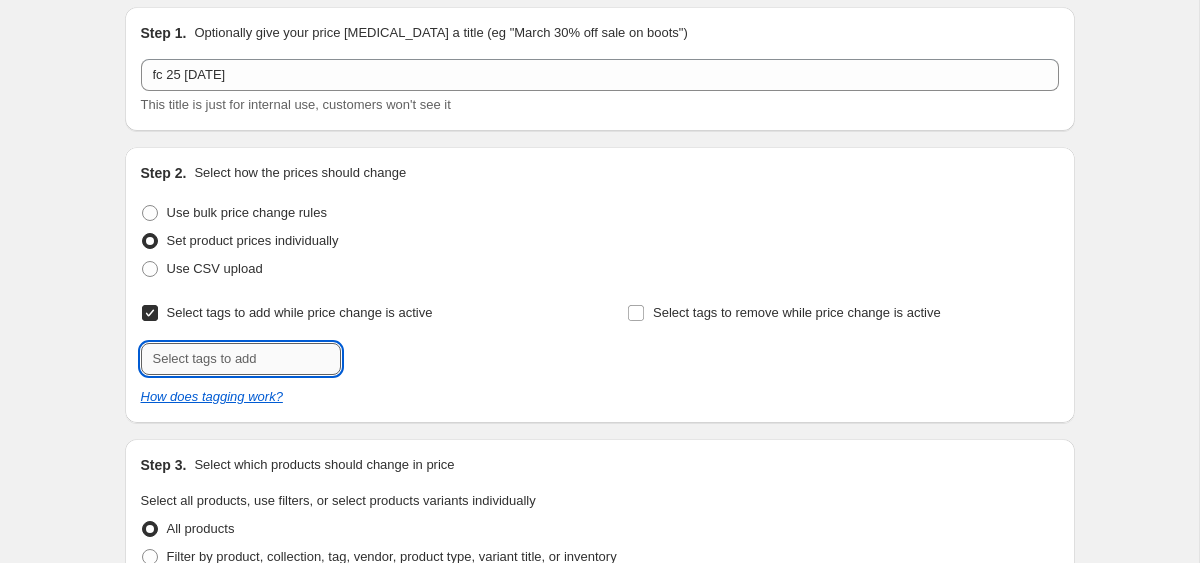 click at bounding box center [241, 359] 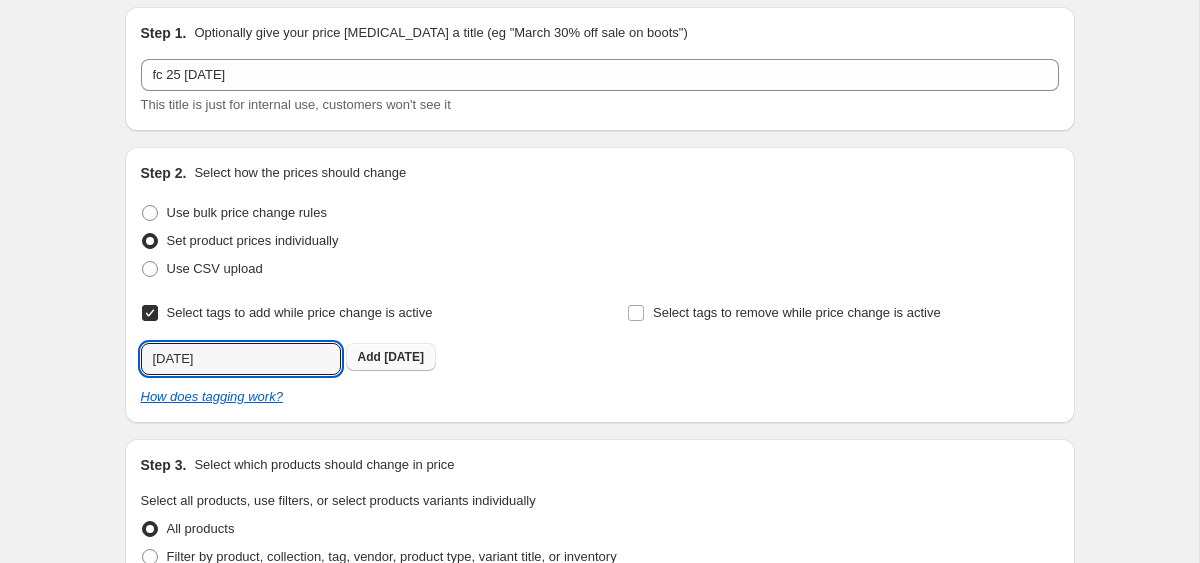 type on "[DATE]" 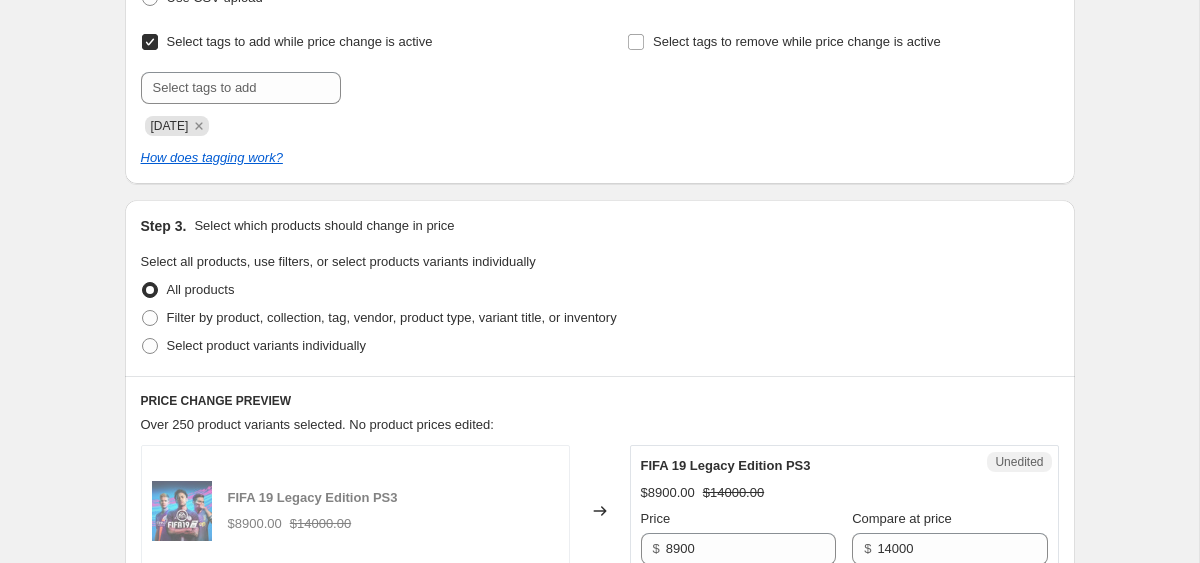 scroll, scrollTop: 346, scrollLeft: 0, axis: vertical 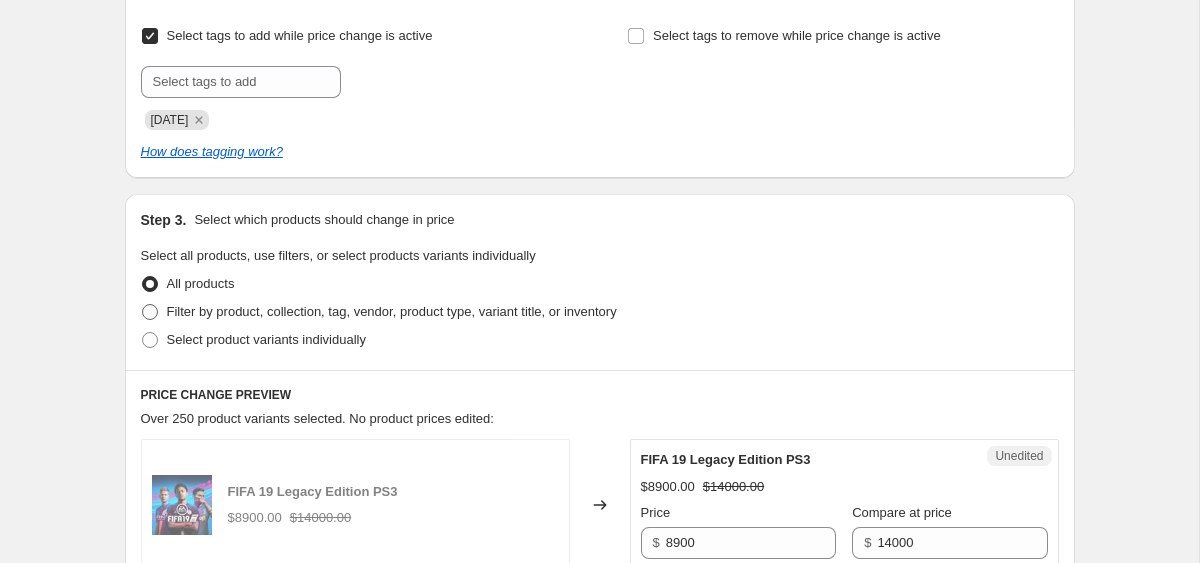 click on "Filter by product, collection, tag, vendor, product type, variant title, or inventory" at bounding box center (379, 312) 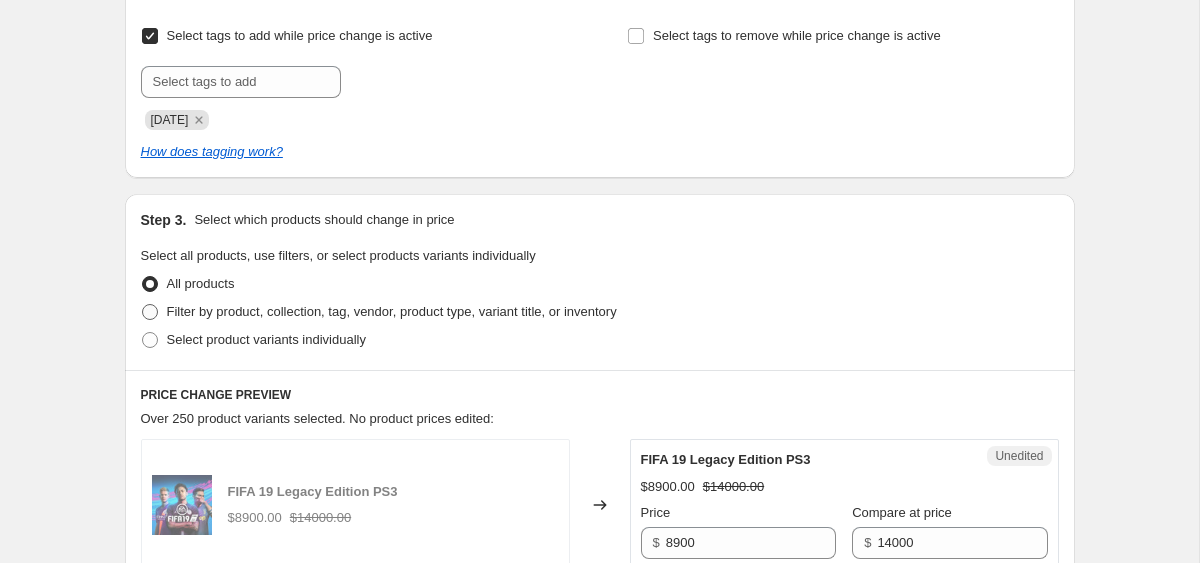 radio on "true" 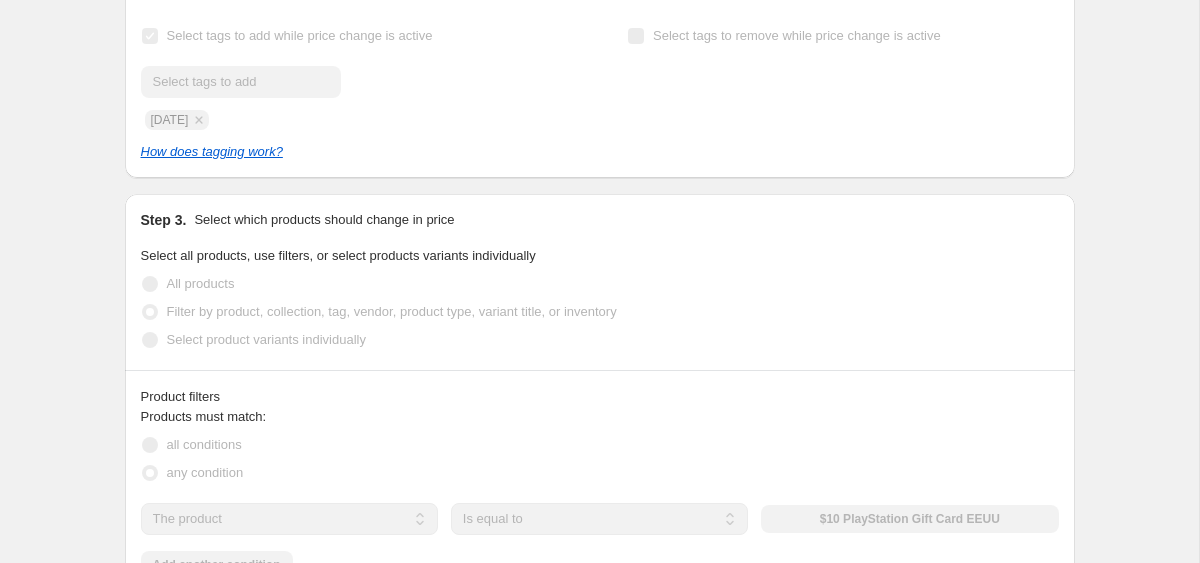 scroll, scrollTop: 631, scrollLeft: 0, axis: vertical 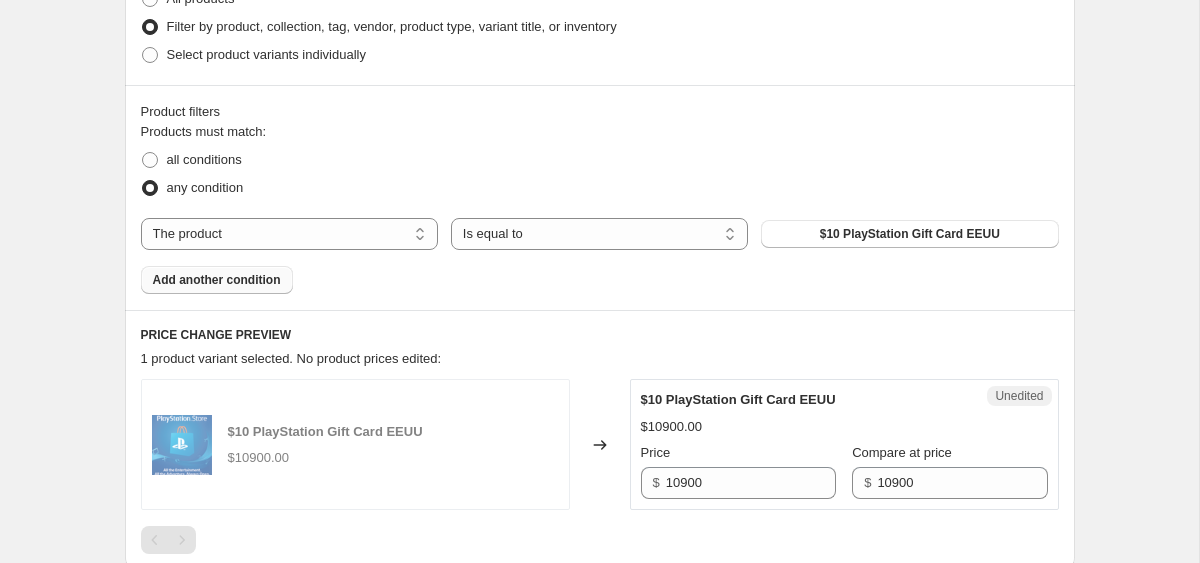 click on "Add another condition" at bounding box center [217, 280] 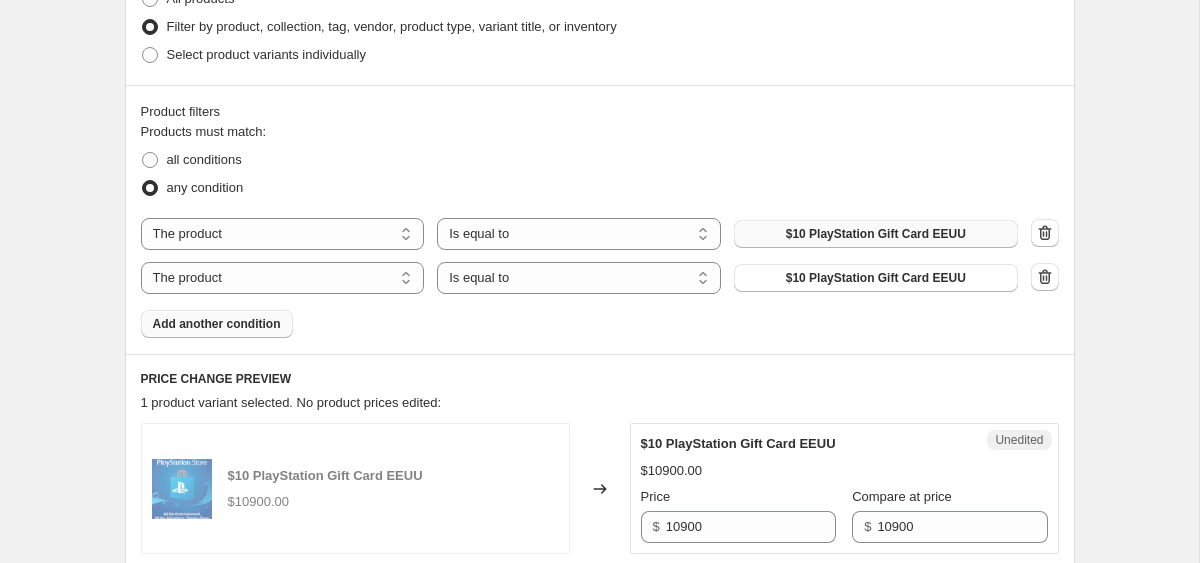 click on "$10 PlayStation Gift Card EEUU" at bounding box center [876, 234] 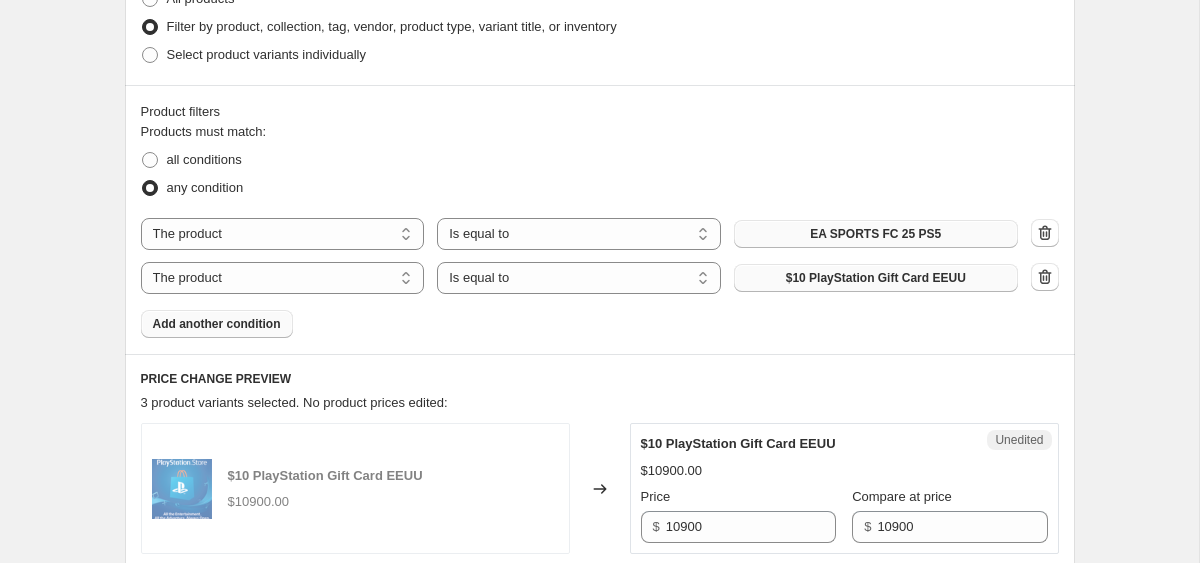 click on "$10 PlayStation Gift Card EEUU" at bounding box center [876, 278] 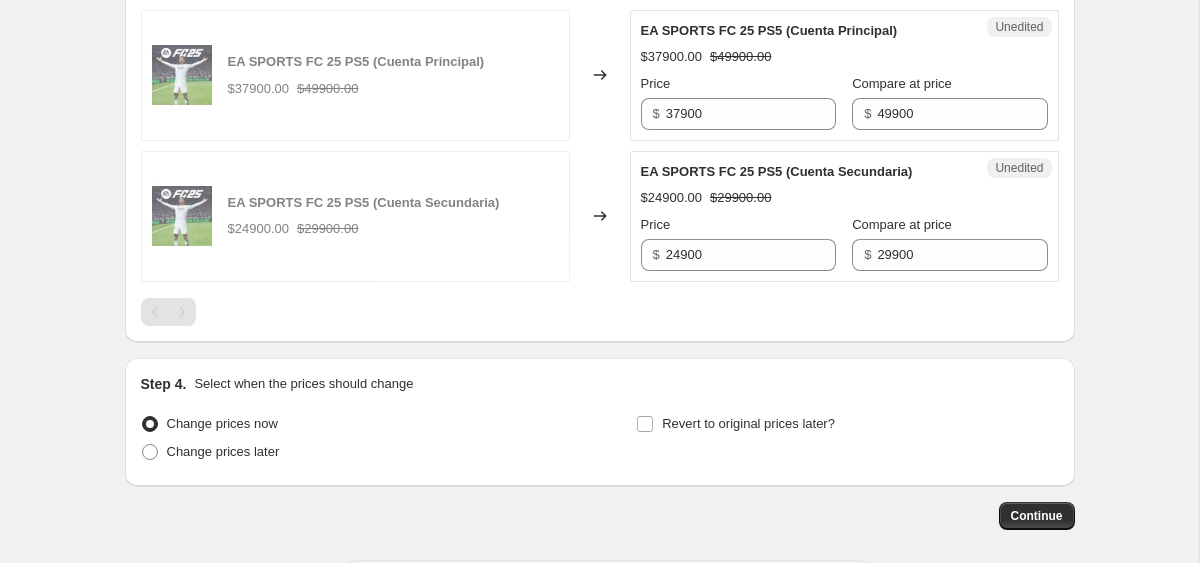 scroll, scrollTop: 1351, scrollLeft: 0, axis: vertical 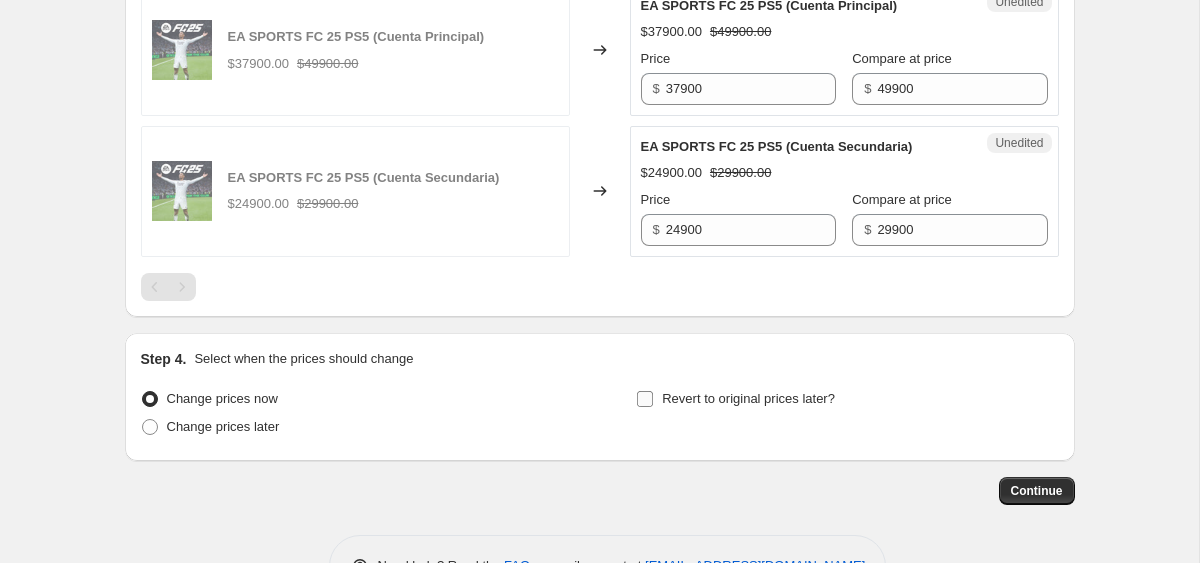click on "Revert to original prices later?" at bounding box center [735, 399] 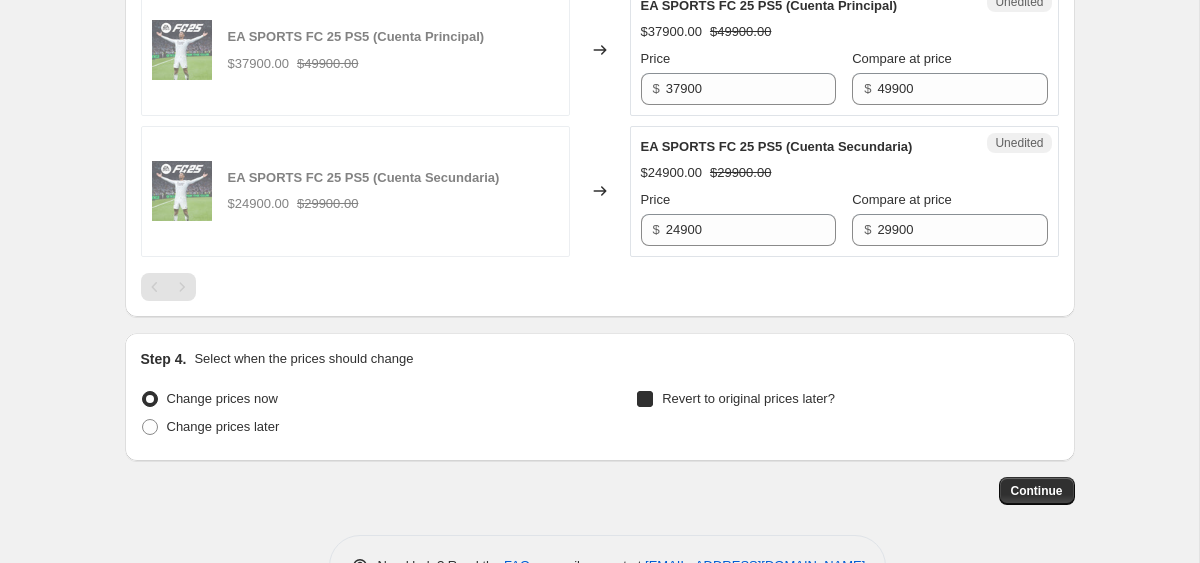checkbox on "true" 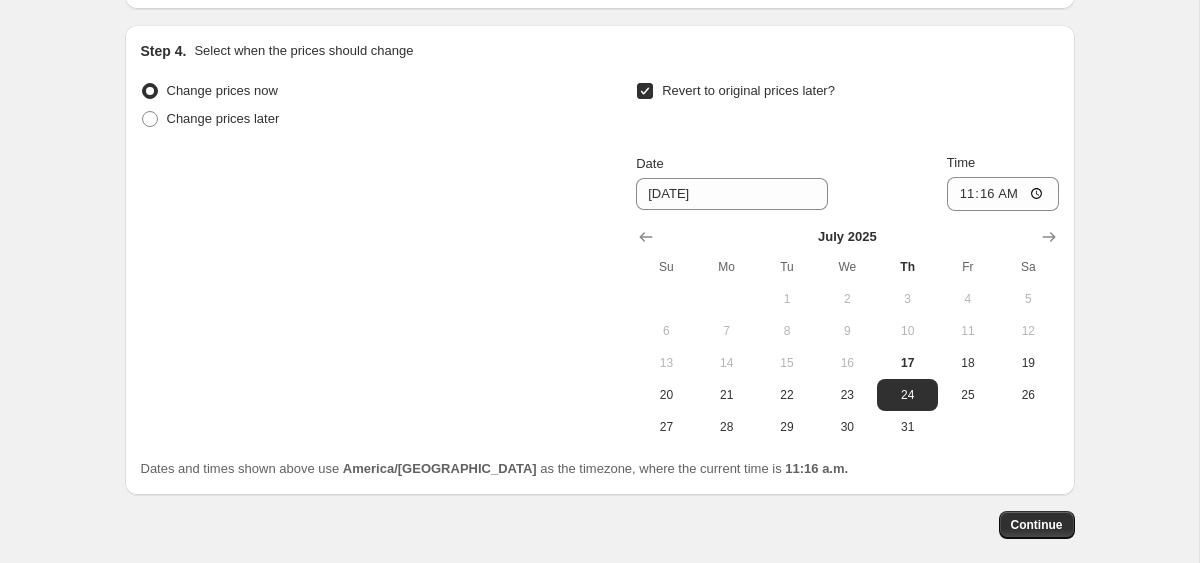 scroll, scrollTop: 1698, scrollLeft: 0, axis: vertical 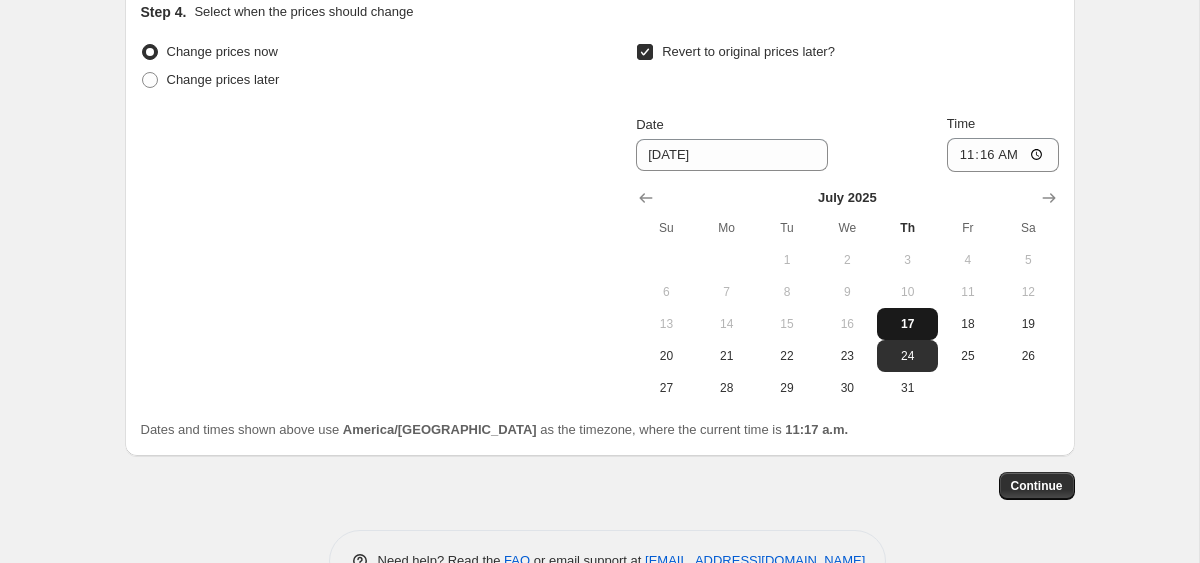 click on "17" at bounding box center (907, 324) 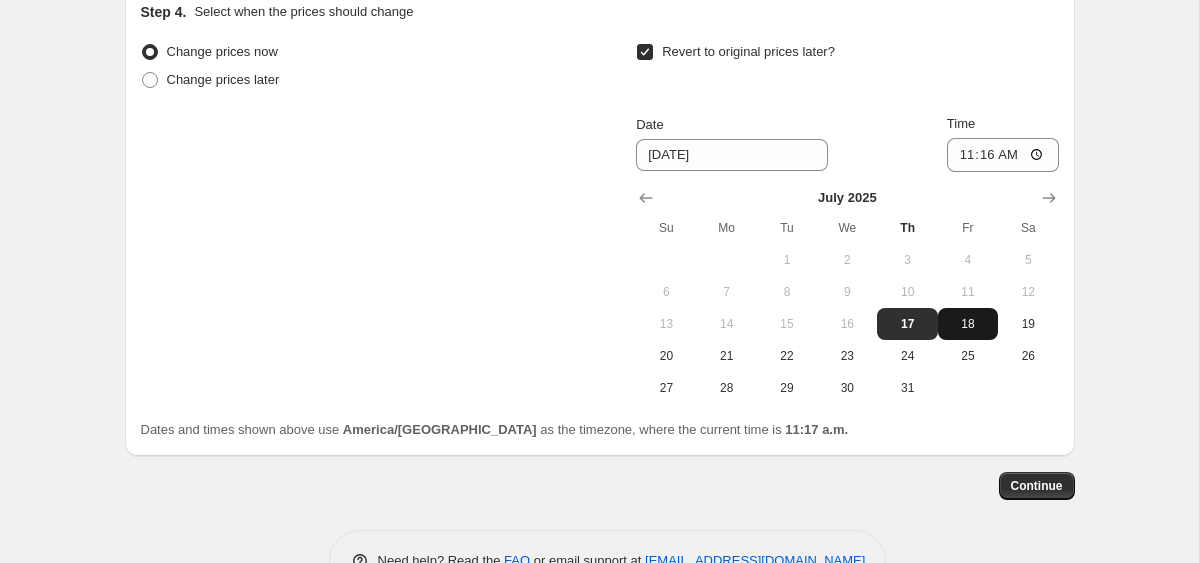 click on "18" at bounding box center [968, 324] 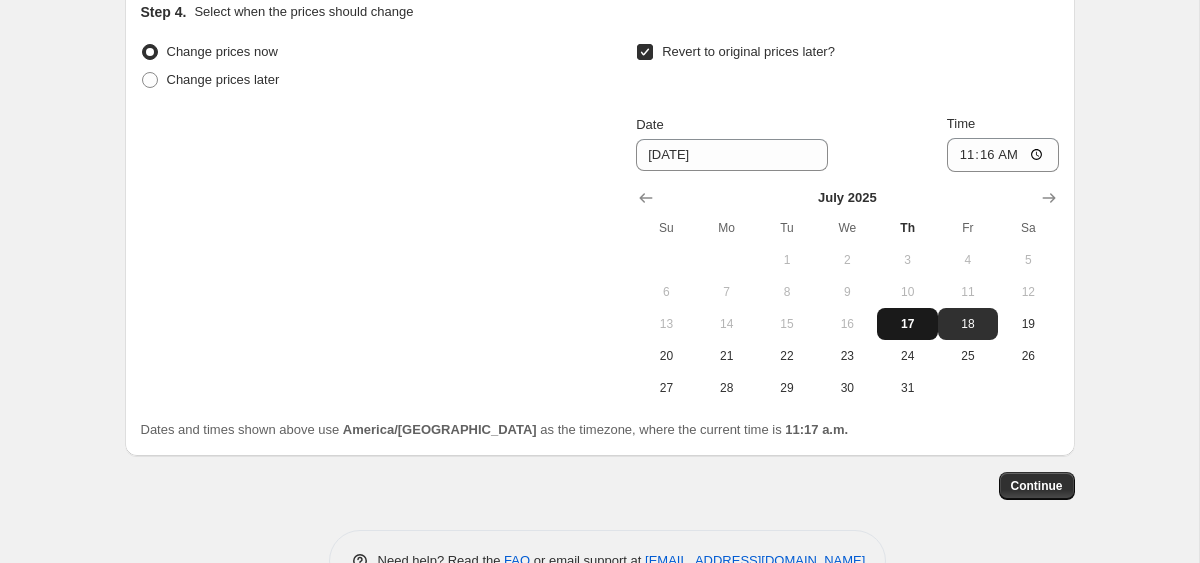click on "17" at bounding box center (907, 324) 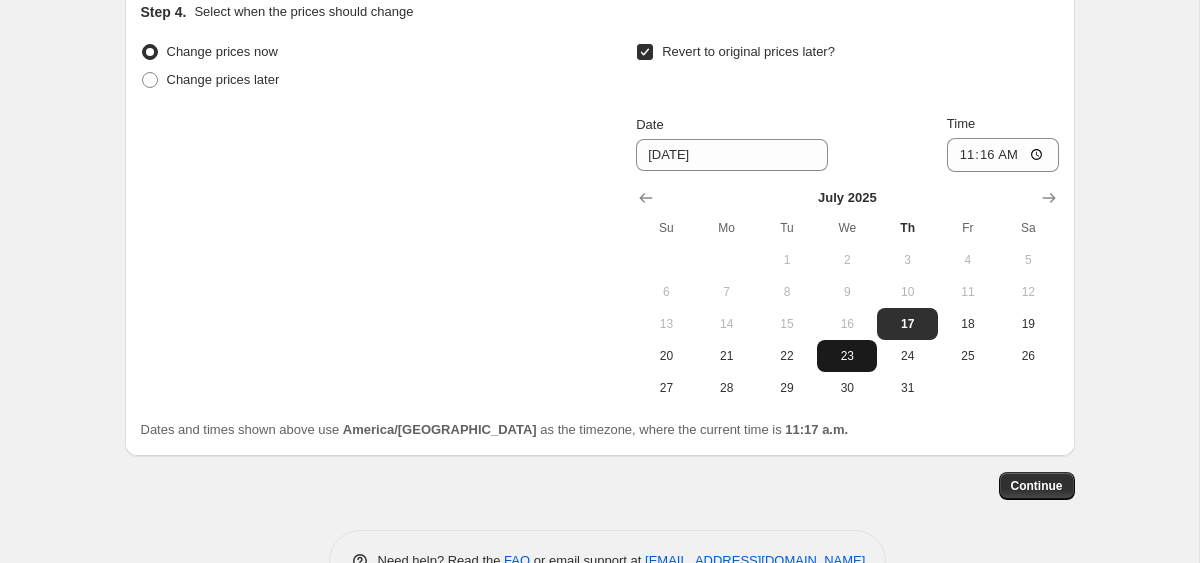 click on "23" at bounding box center [847, 356] 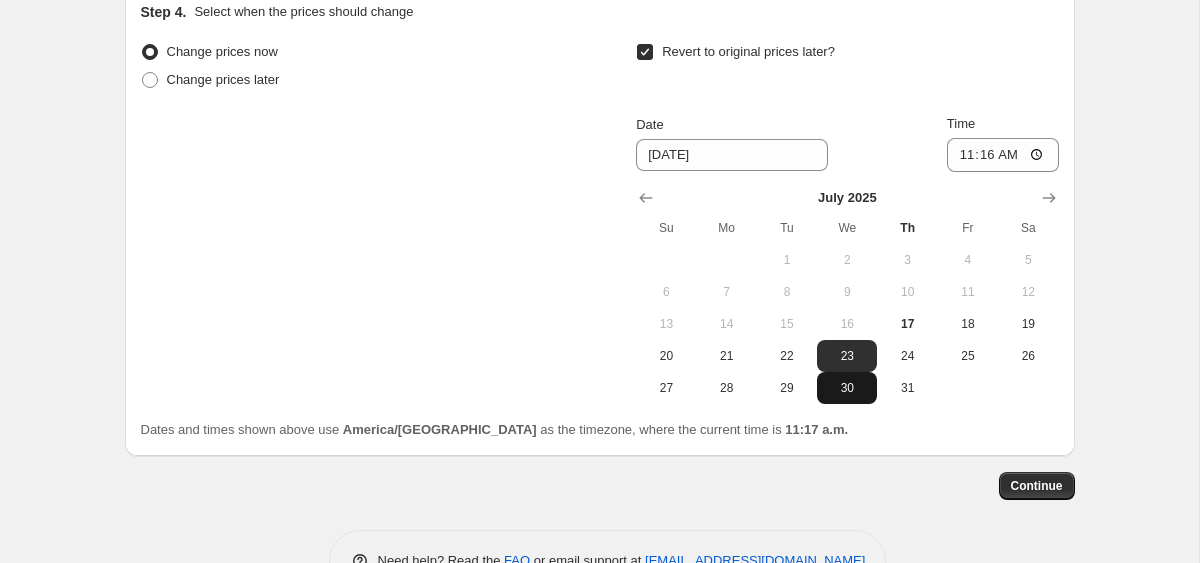 click on "30" at bounding box center [847, 388] 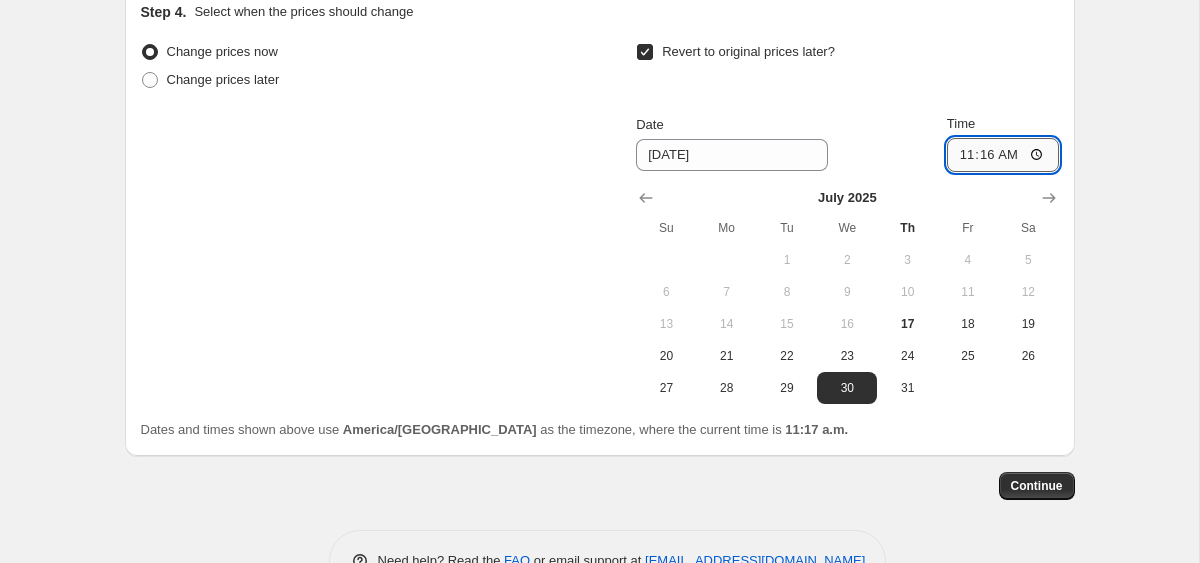 click on "11:16" at bounding box center [1003, 155] 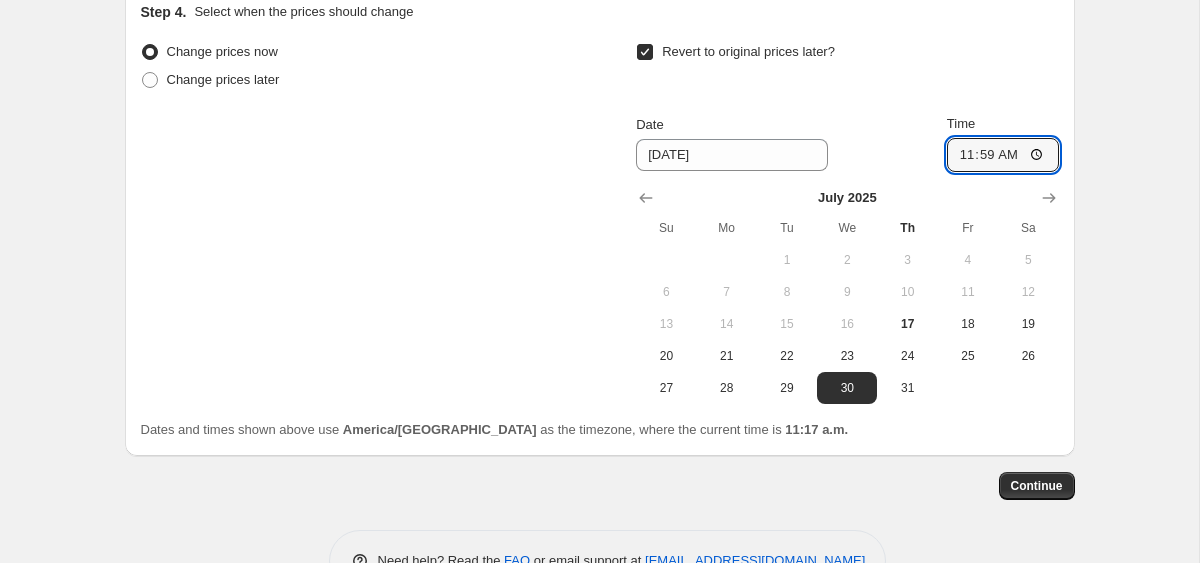 click on "Step 4. Select when the prices should change Change prices now Change prices later Revert to original prices later? Date [DATE] Time 11:59 [DATE] Su Mo Tu We Th Fr Sa 1 2 3 4 5 6 7 8 9 10 11 12 13 14 15 16 17 18 19 20 21 22 23 24 25 26 27 28 29 30 31 Dates and times shown above use   America/[GEOGRAPHIC_DATA]   as the timezone, where the current time is   11:17 a.m." at bounding box center (600, 221) 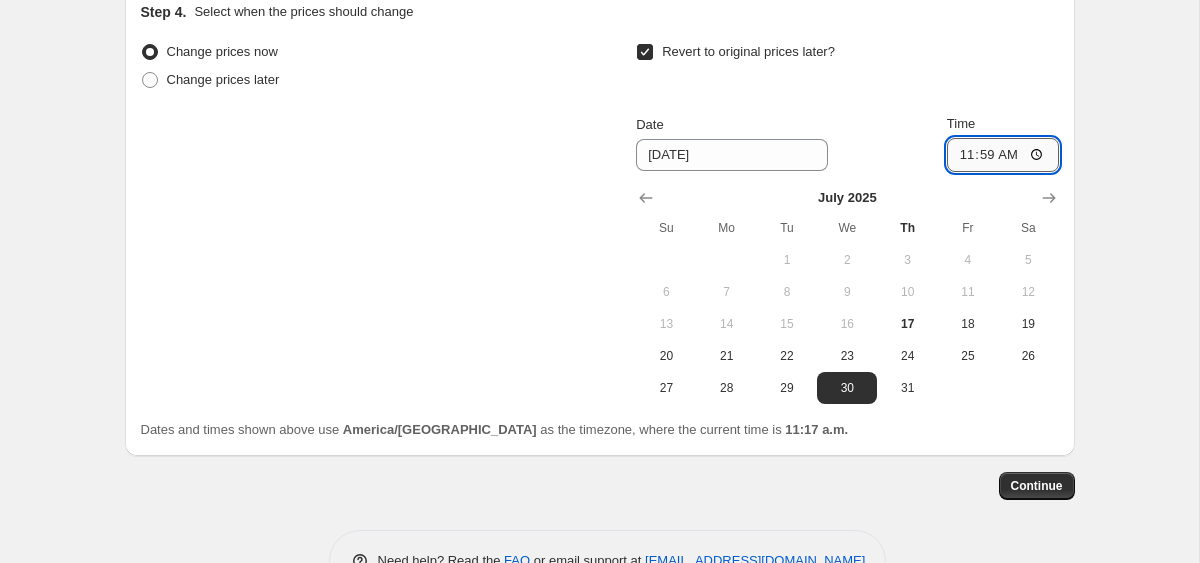 click on "11:59" at bounding box center [1003, 155] 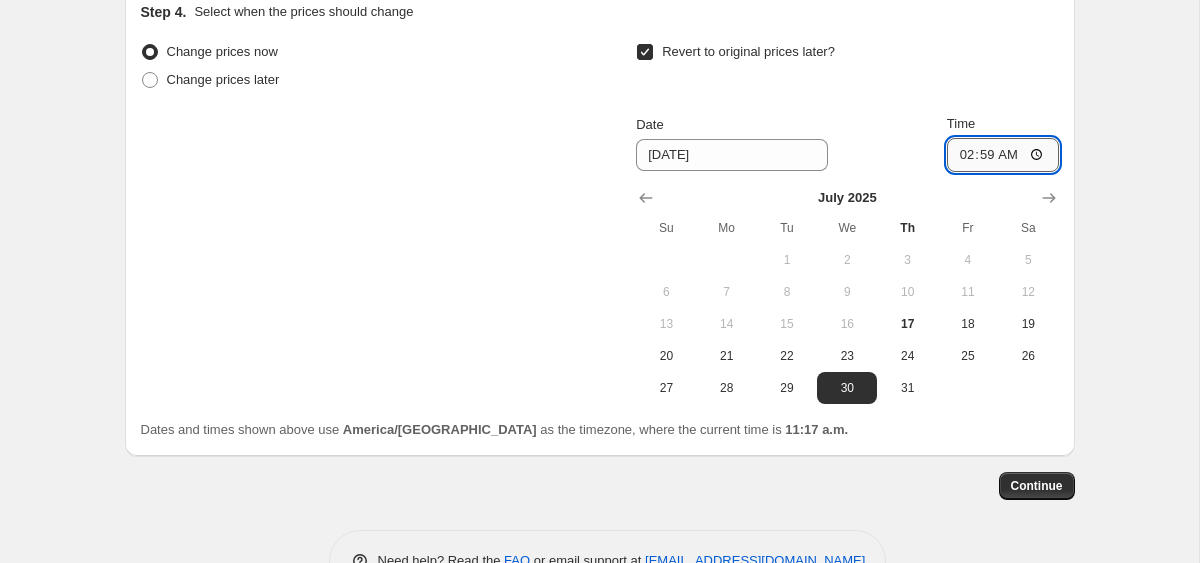 type on "02:03" 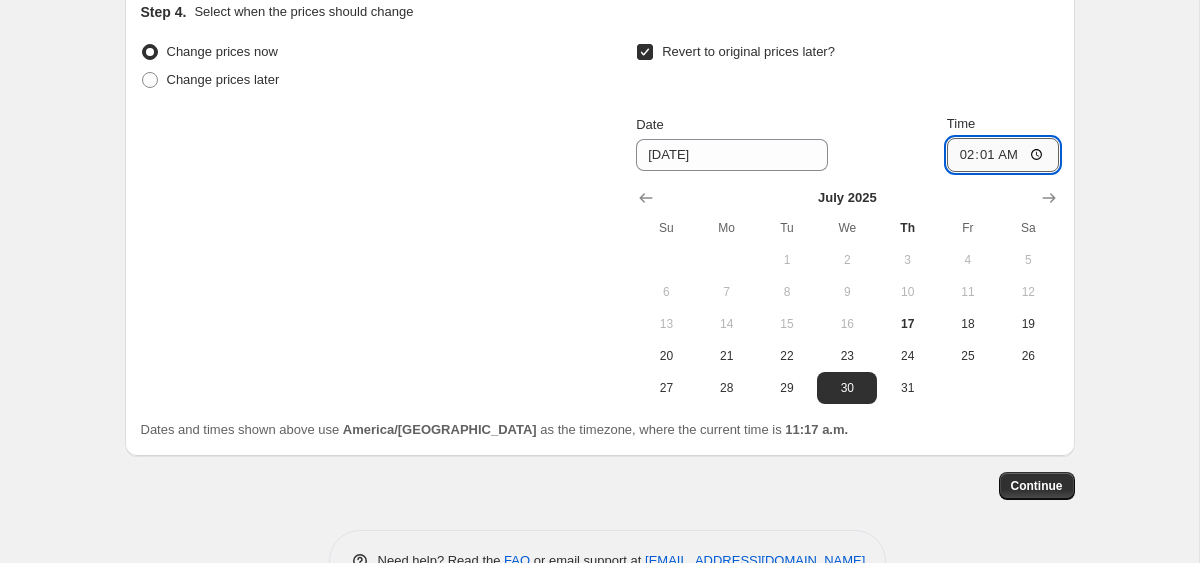 click on "02:01" at bounding box center [1003, 155] 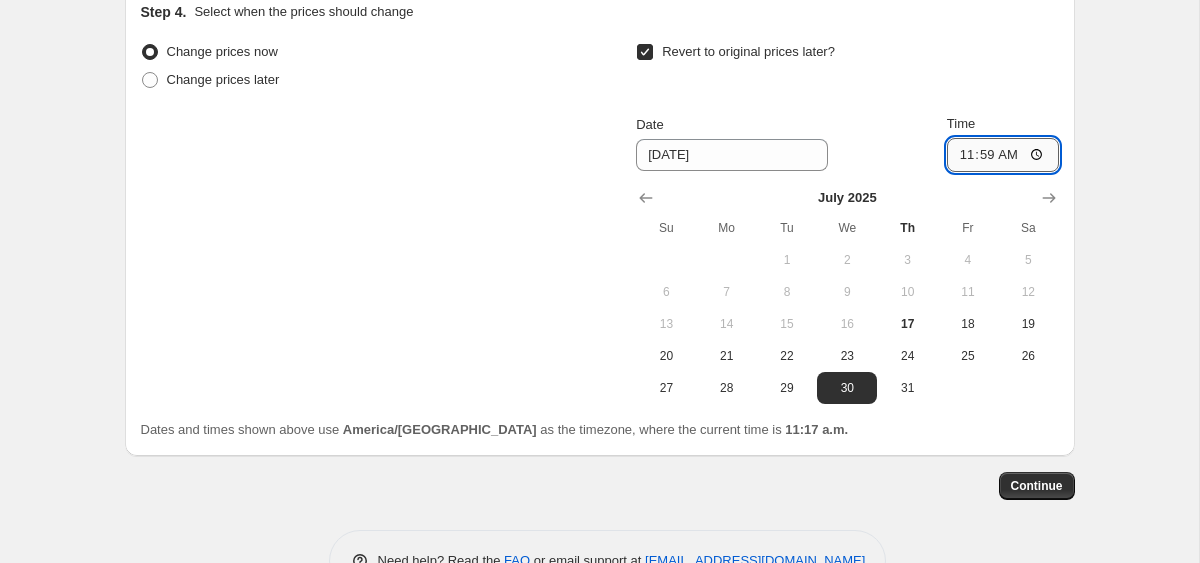 type on "23:59" 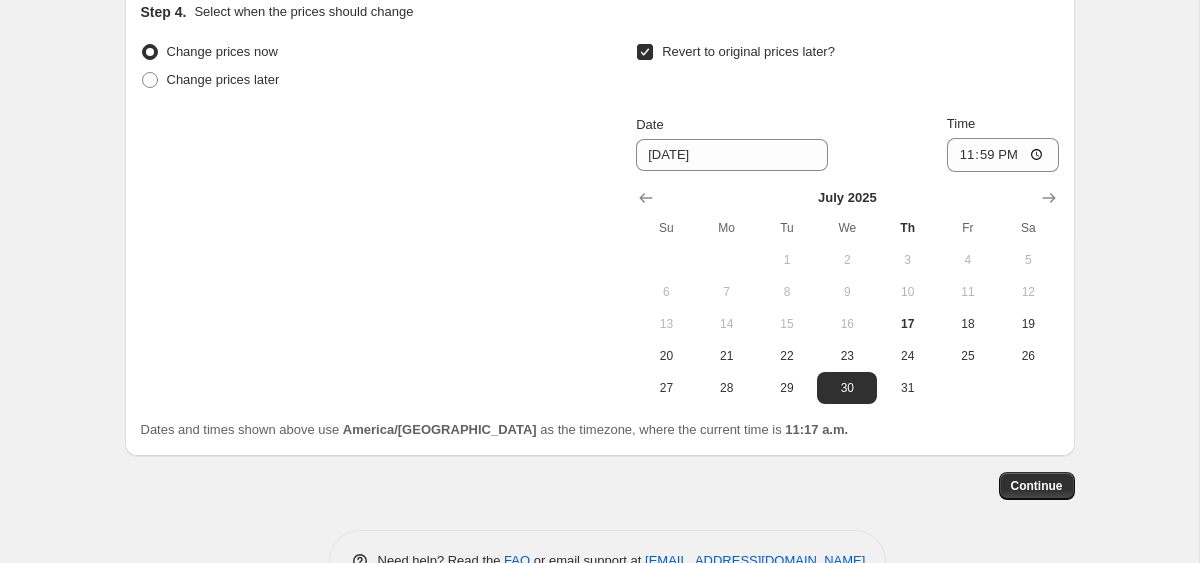 click on "Create new price [MEDICAL_DATA]. This page is ready Create new price [MEDICAL_DATA] Draft Step 1. Optionally give your price [MEDICAL_DATA] a title (eg "March 30% off sale on boots") fc 25 [DATE] This title is just for internal use, customers won't see it Step 2. Select how the prices should change Use bulk price change rules Set product prices individually Use CSV upload Select tags to add while price change is active Submit [DATE] Select tags to remove while price change is active How does tagging work? Step 3. Select which products should change in price Select all products, use filters, or select products variants individually All products Filter by product, collection, tag, vendor, product type, variant title, or inventory Select product variants individually Product filters Products must match: all conditions any condition The product The product's collection The product's tag The product's vendor The product's type The product's status The variant's title Inventory quantity The product Is equal to Is not equal to $" at bounding box center (599, -538) 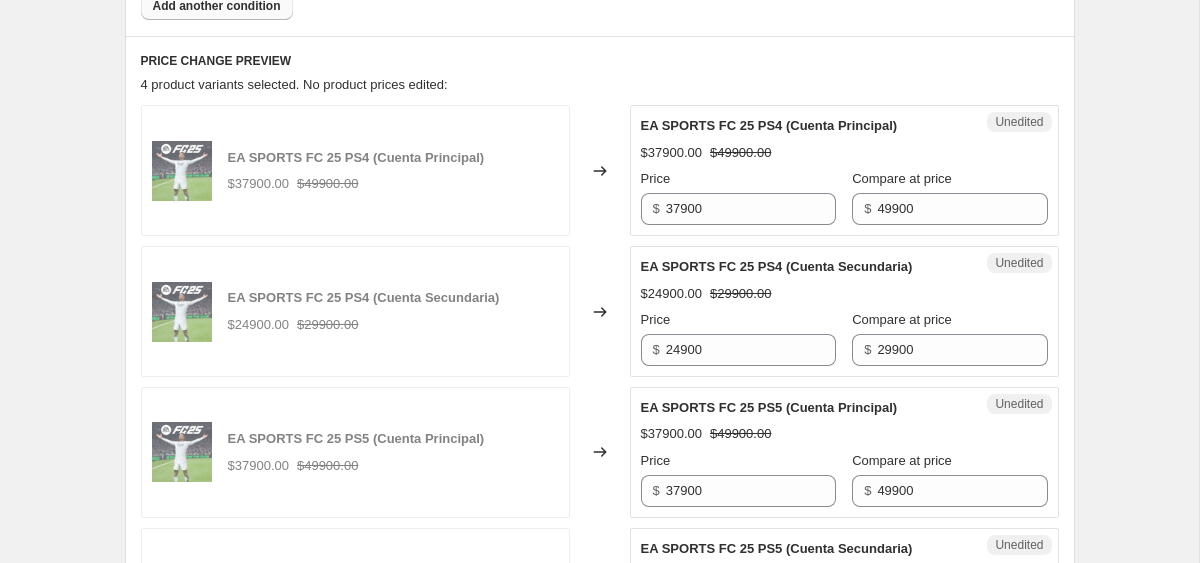 scroll, scrollTop: 924, scrollLeft: 0, axis: vertical 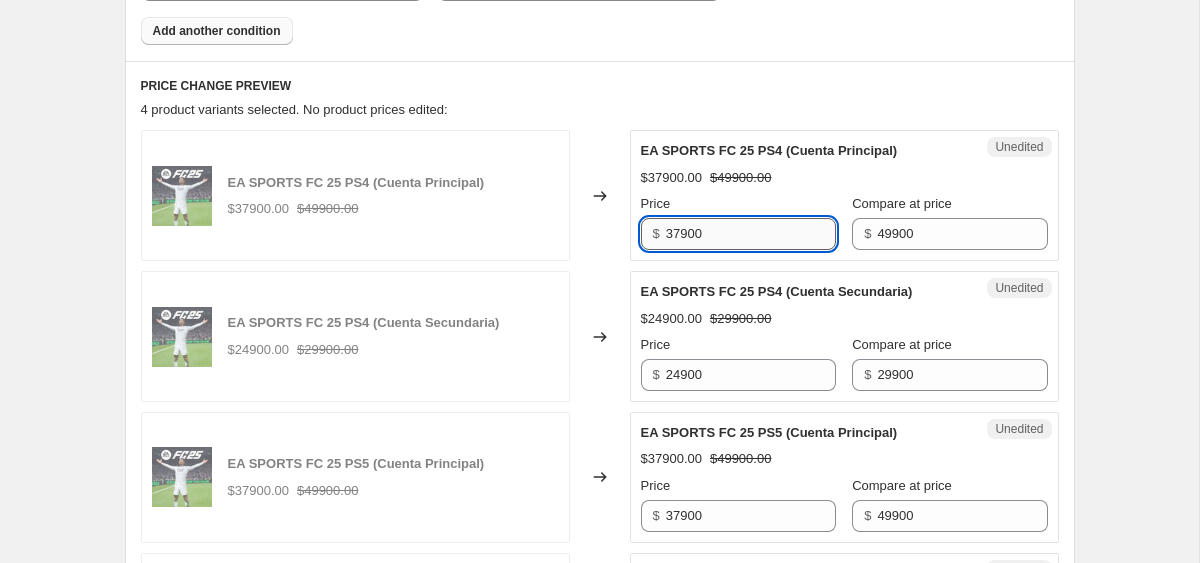 click on "37900" at bounding box center (751, 234) 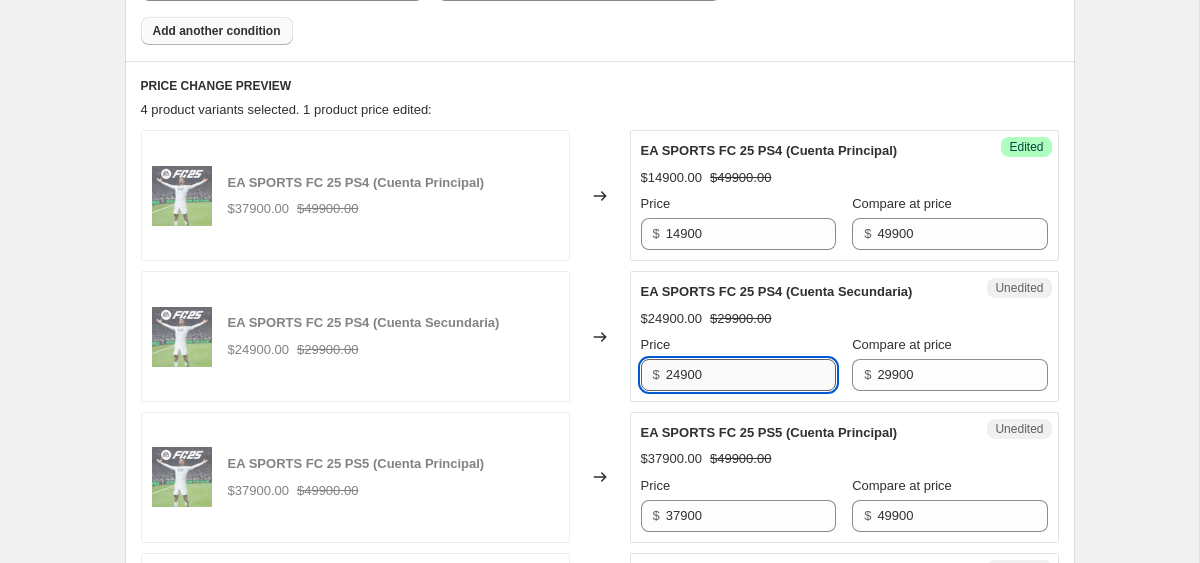 click on "24900" at bounding box center (751, 375) 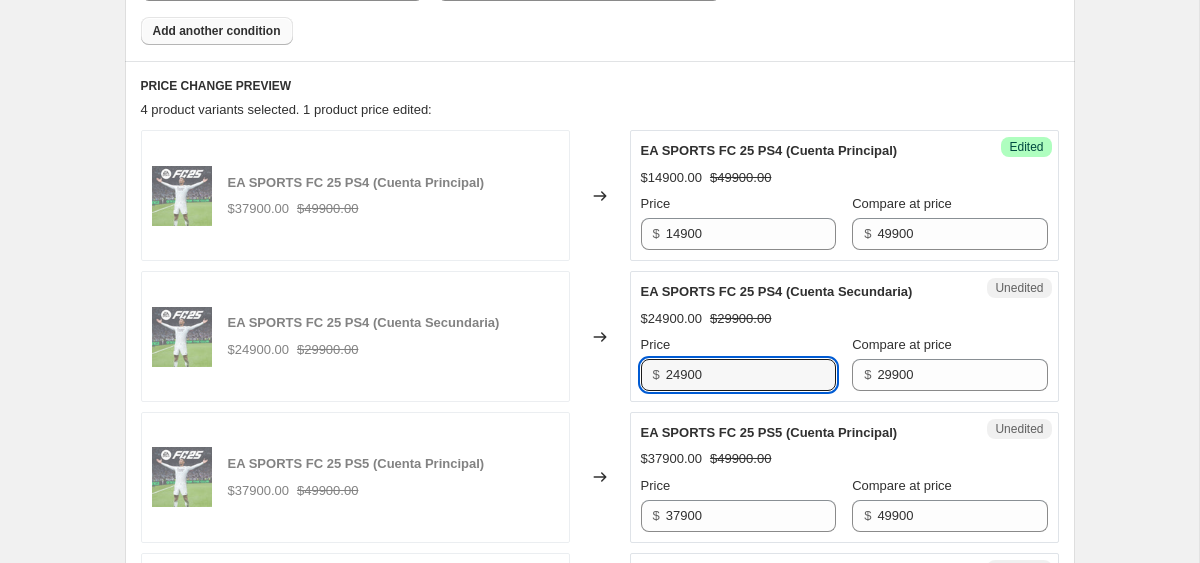 click on "Success Edited EA SPORTS FC 25 PS4 (Cuenta Principal) $14900.00 $49900.00 Price $ 14900 Compare at price $ 49900" at bounding box center [844, 195] 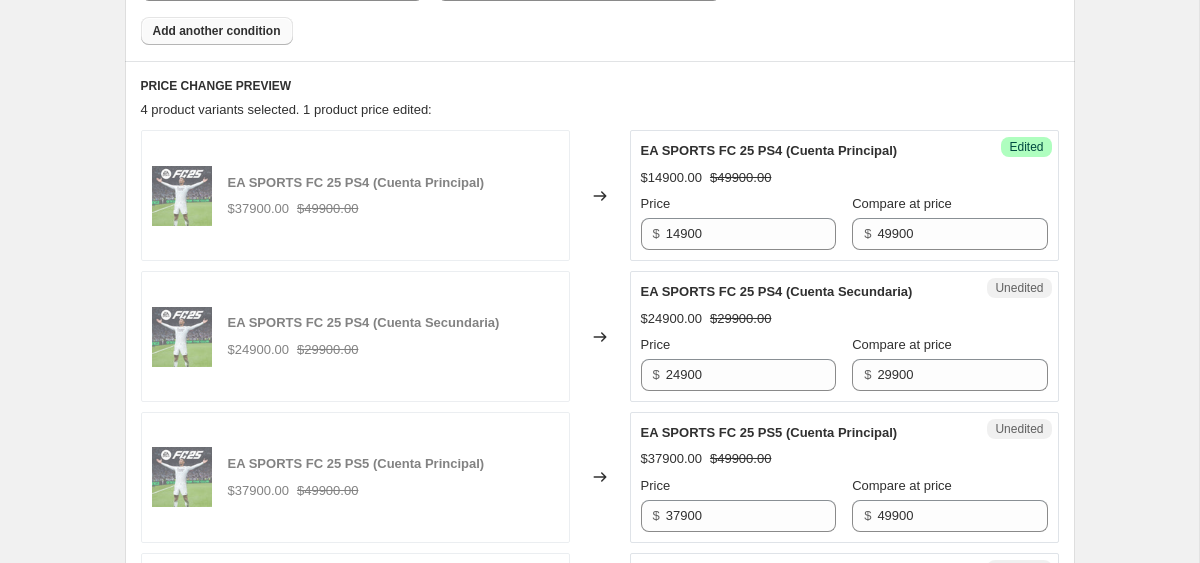 click on "Success Edited EA SPORTS FC 25 PS4 (Cuenta Principal) $14900.00 $49900.00 Price $ 14900 Compare at price $ 49900" at bounding box center [844, 195] 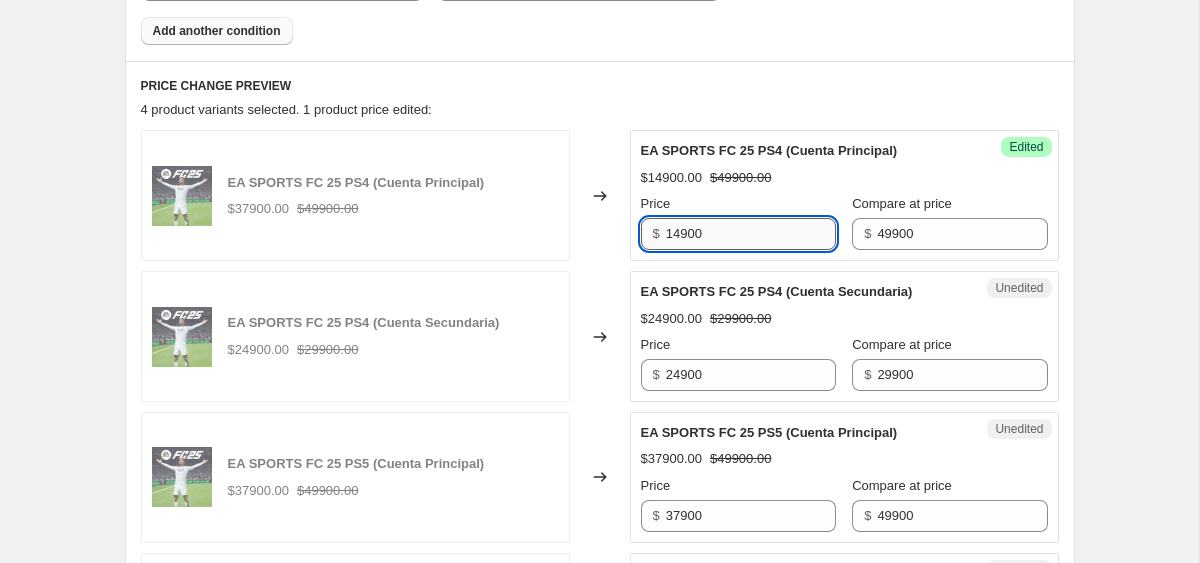 click on "14900" at bounding box center [751, 234] 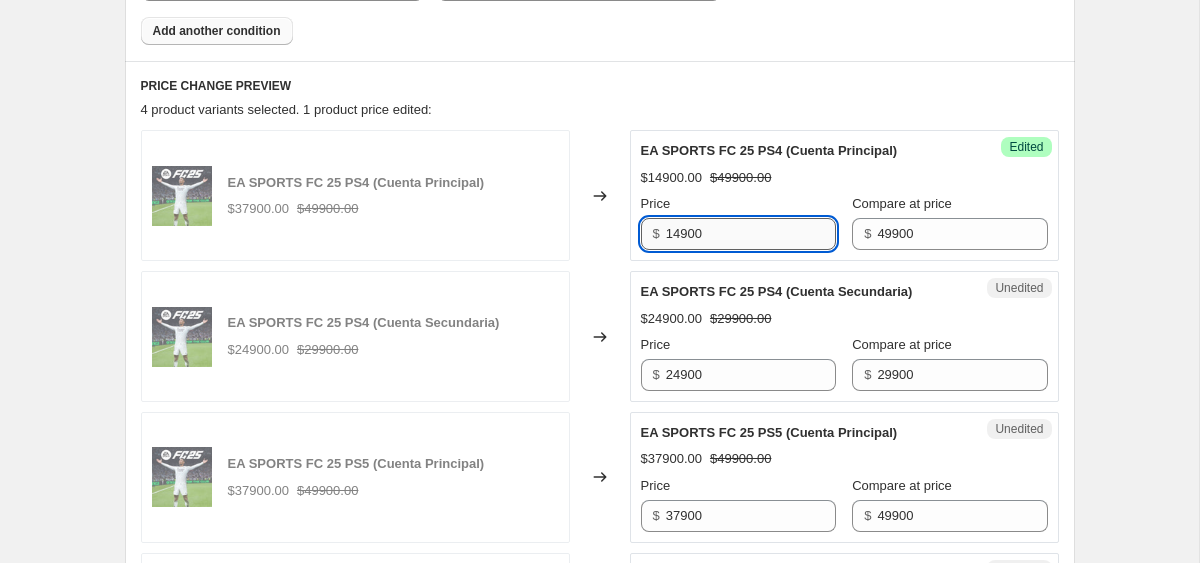 click on "14900" at bounding box center (751, 234) 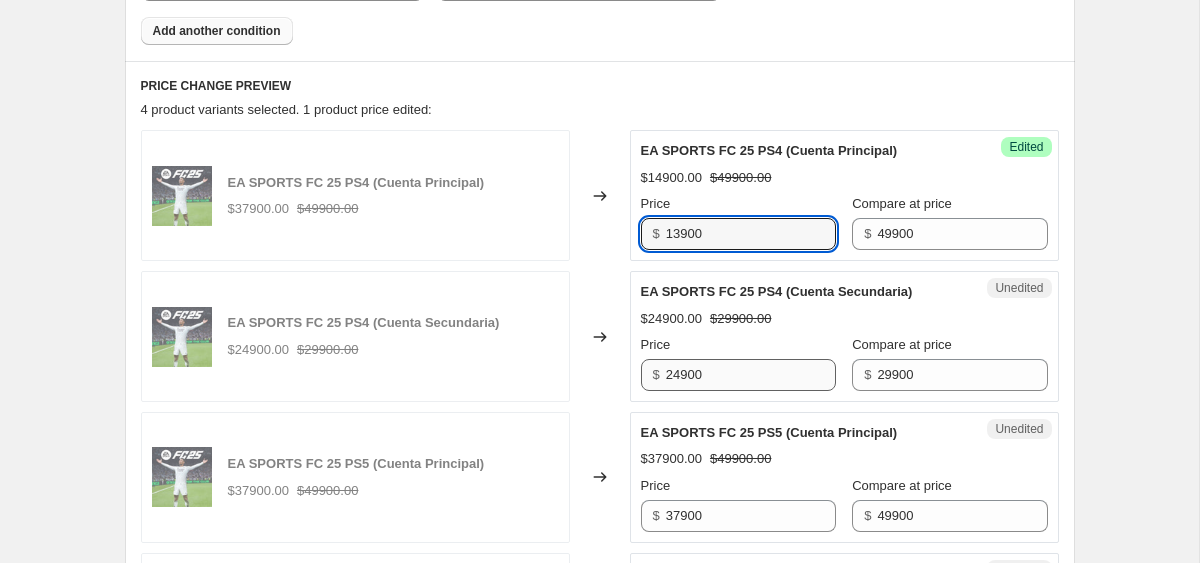 type on "13900" 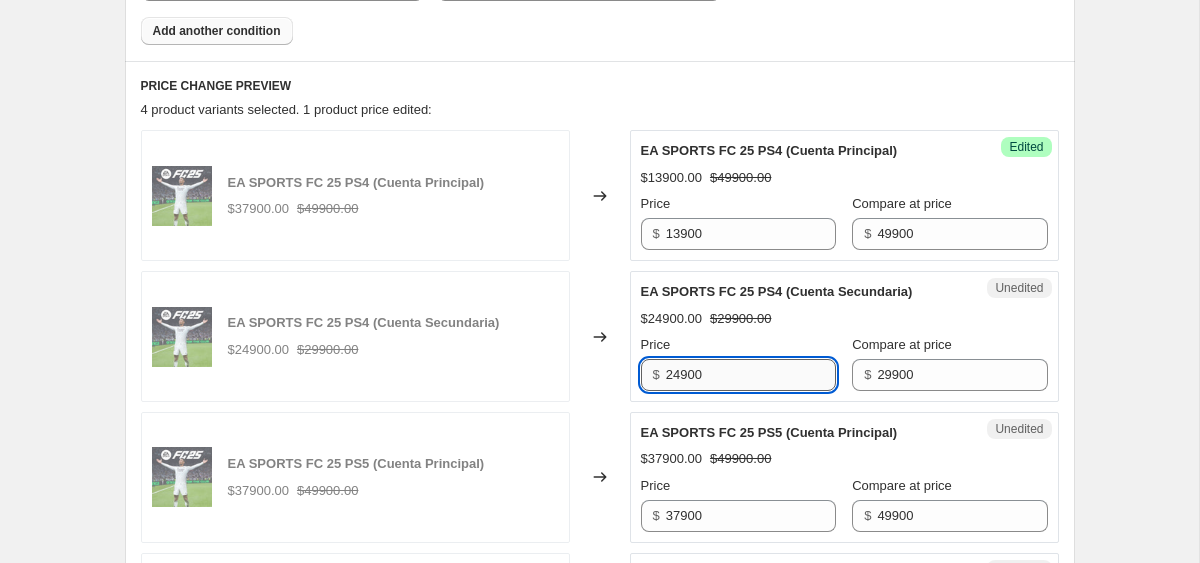 click on "24900" at bounding box center [751, 375] 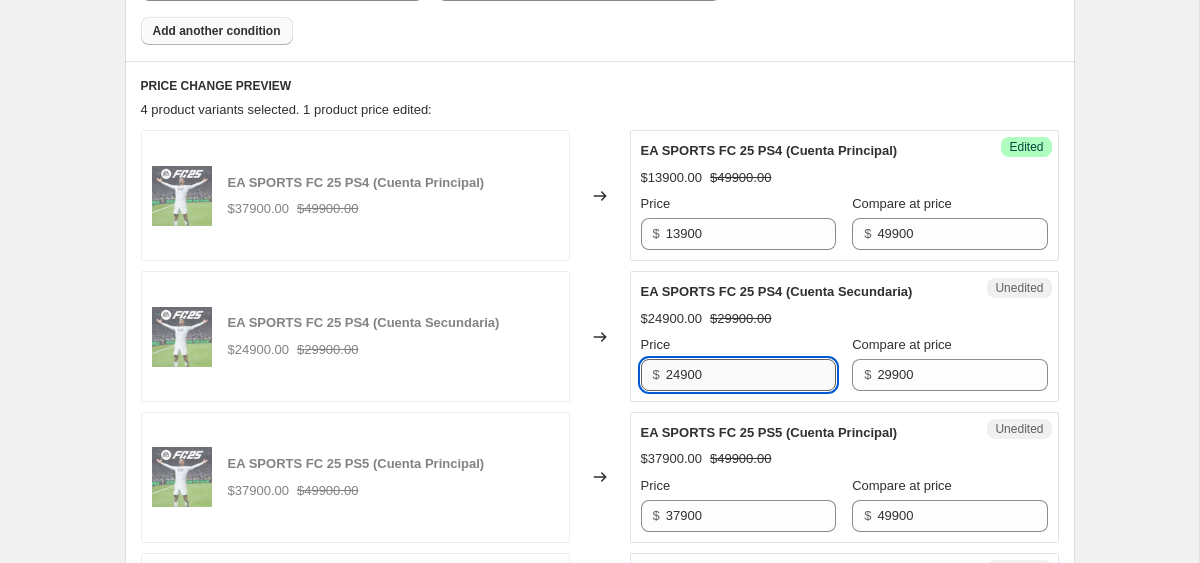 click on "24900" at bounding box center (751, 375) 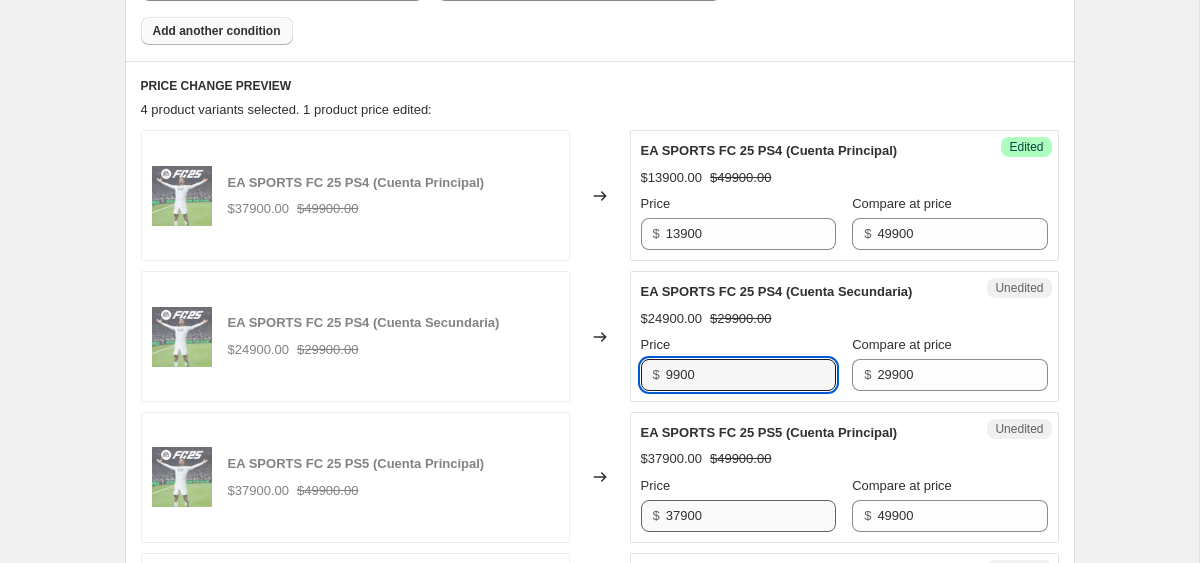 type on "9900" 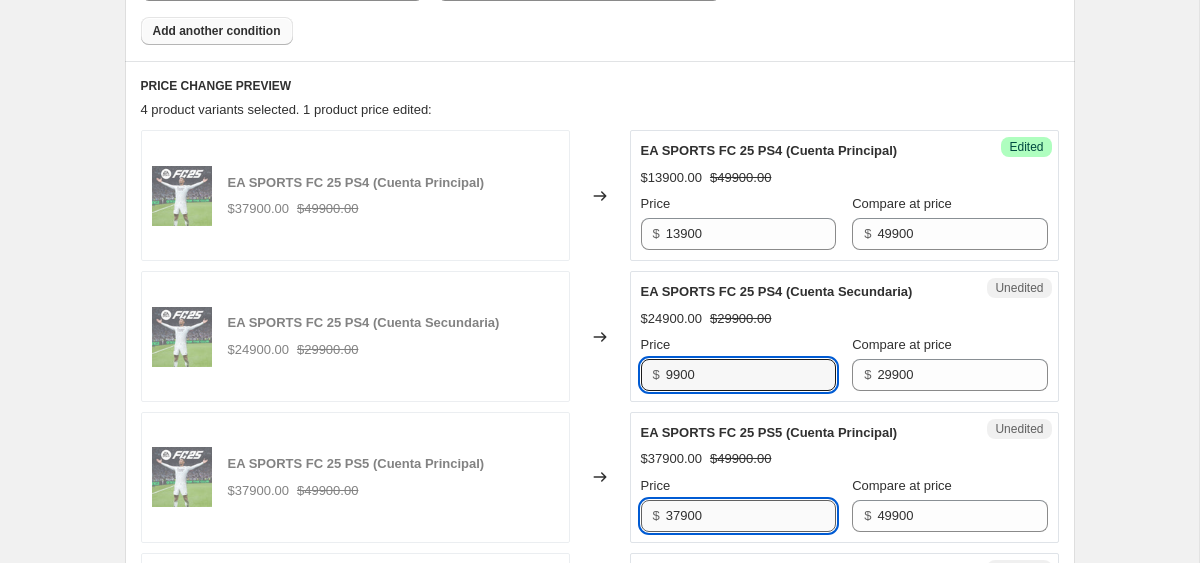 click on "37900" at bounding box center (751, 516) 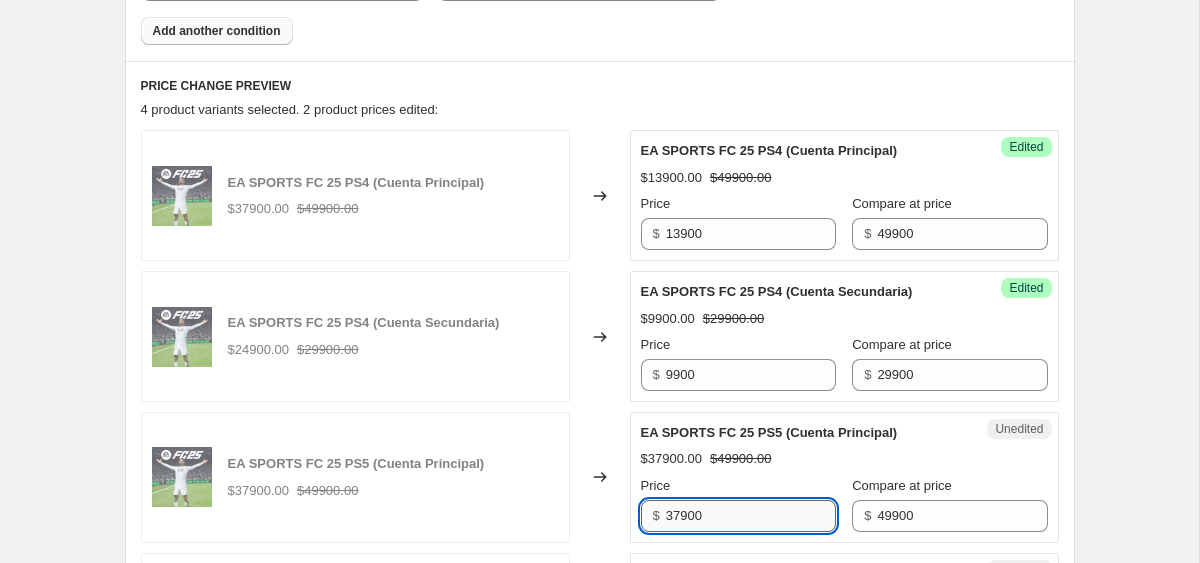 click on "37900" at bounding box center (751, 516) 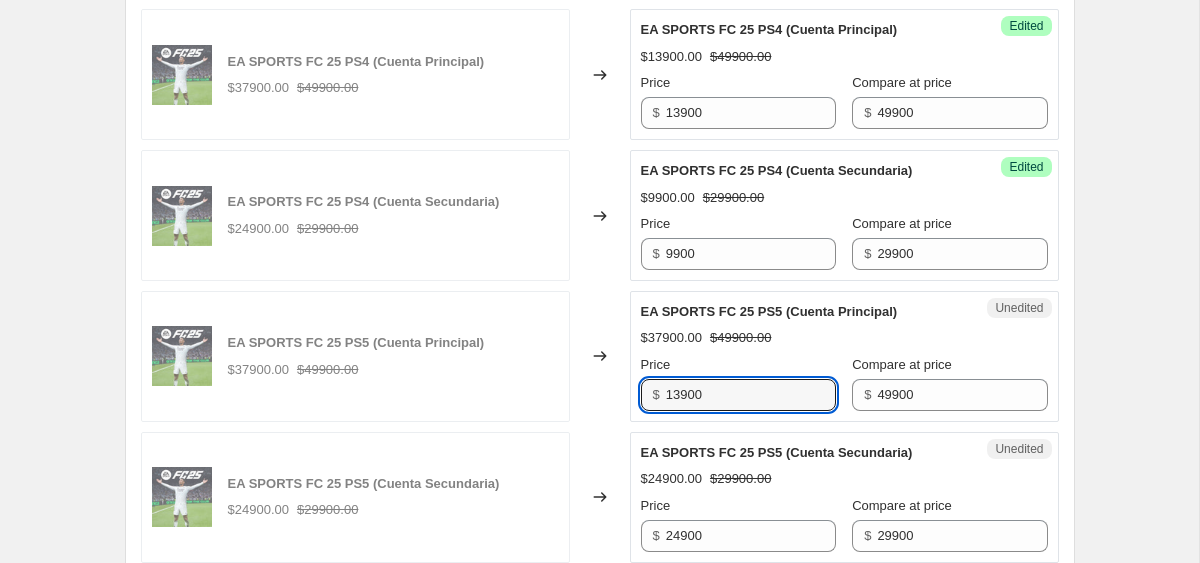 scroll, scrollTop: 1171, scrollLeft: 0, axis: vertical 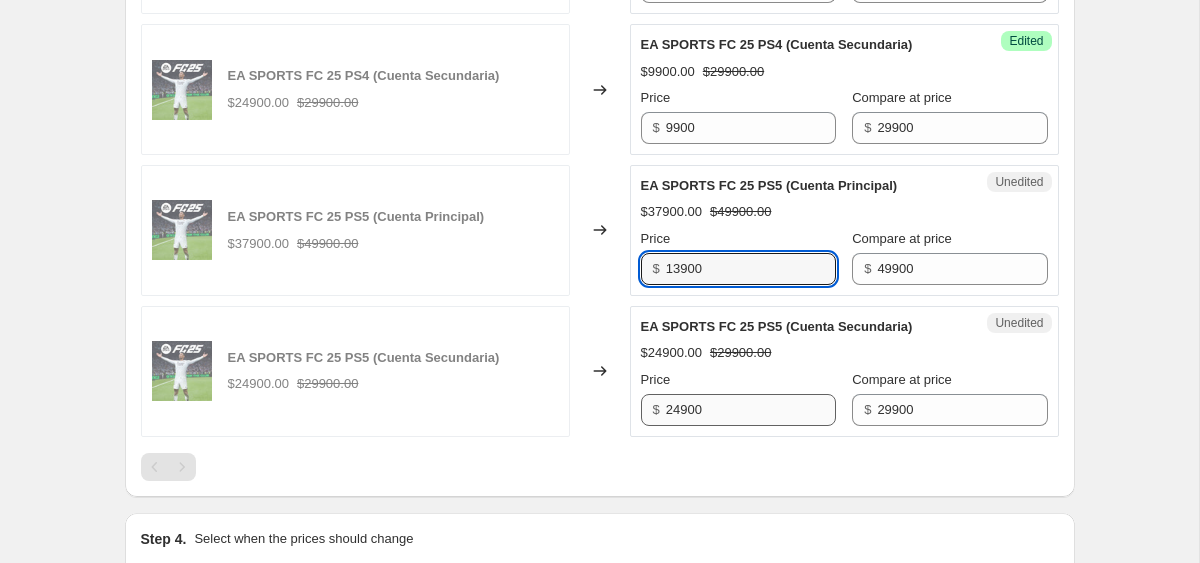 type on "13900" 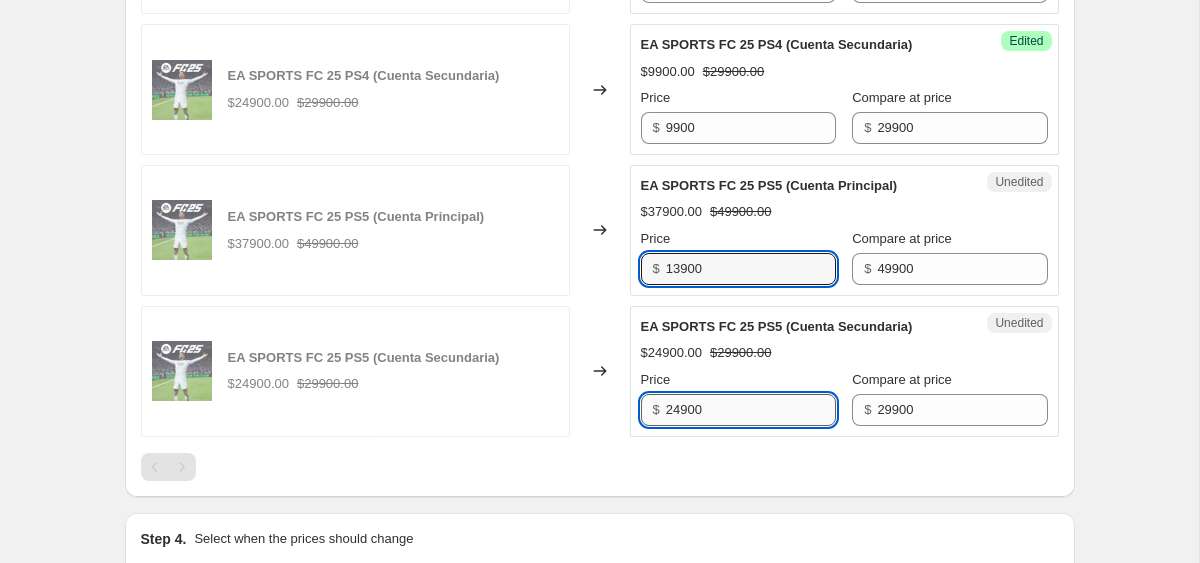 click on "24900" at bounding box center [751, 410] 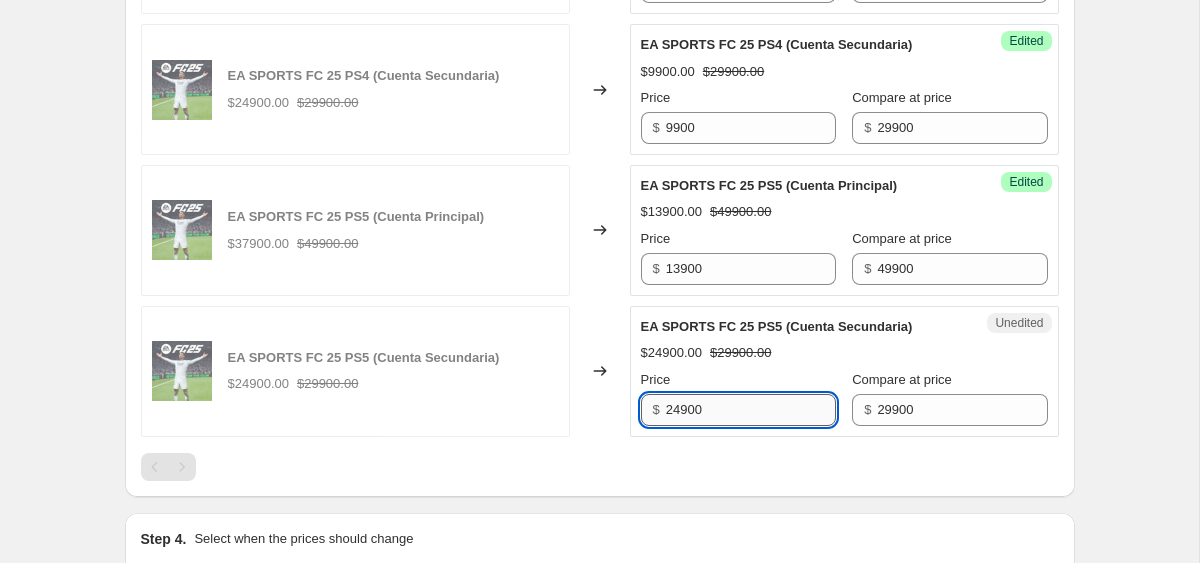 click on "24900" at bounding box center [751, 410] 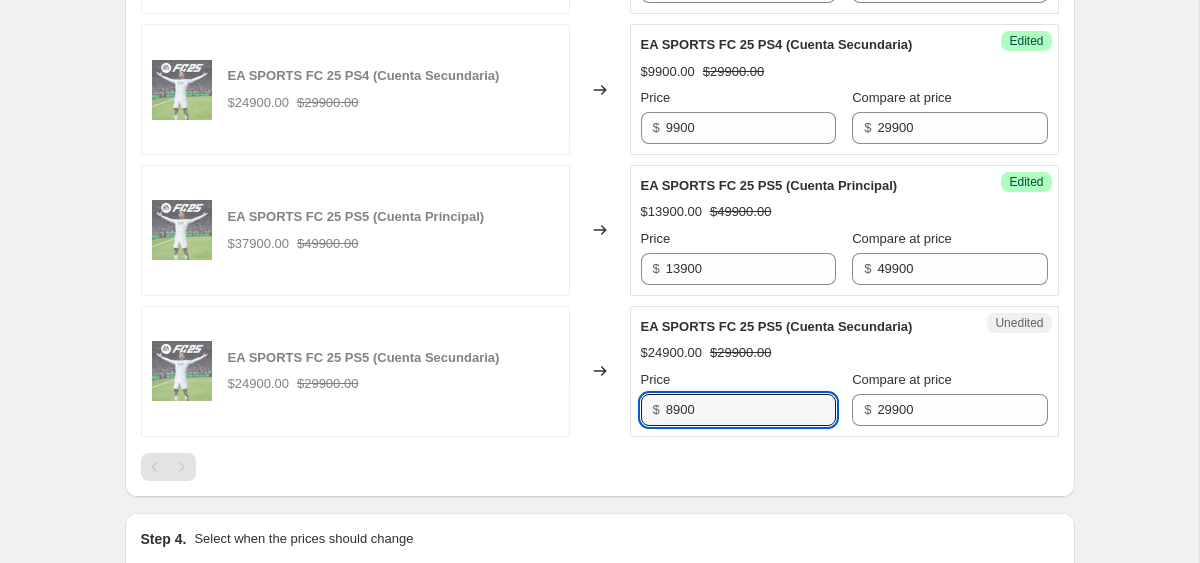type on "8900" 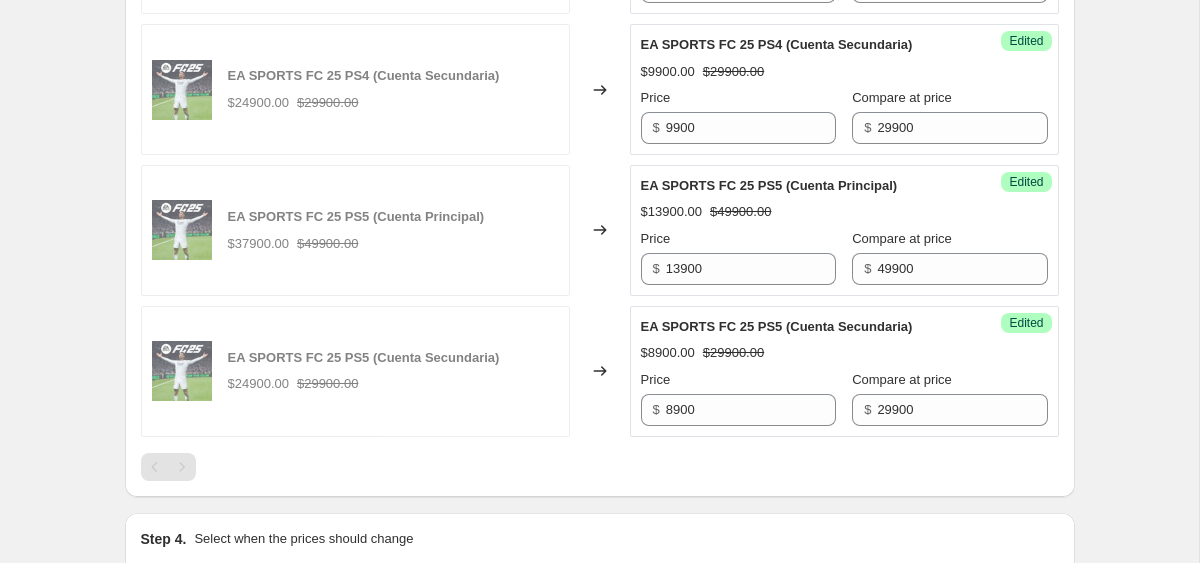 click on "Success Edited EA SPORTS FC 25 PS4 (Cuenta Secundaria) $9900.00 $29900.00 Price $ 9900 Compare at price $ 29900" at bounding box center [844, 89] 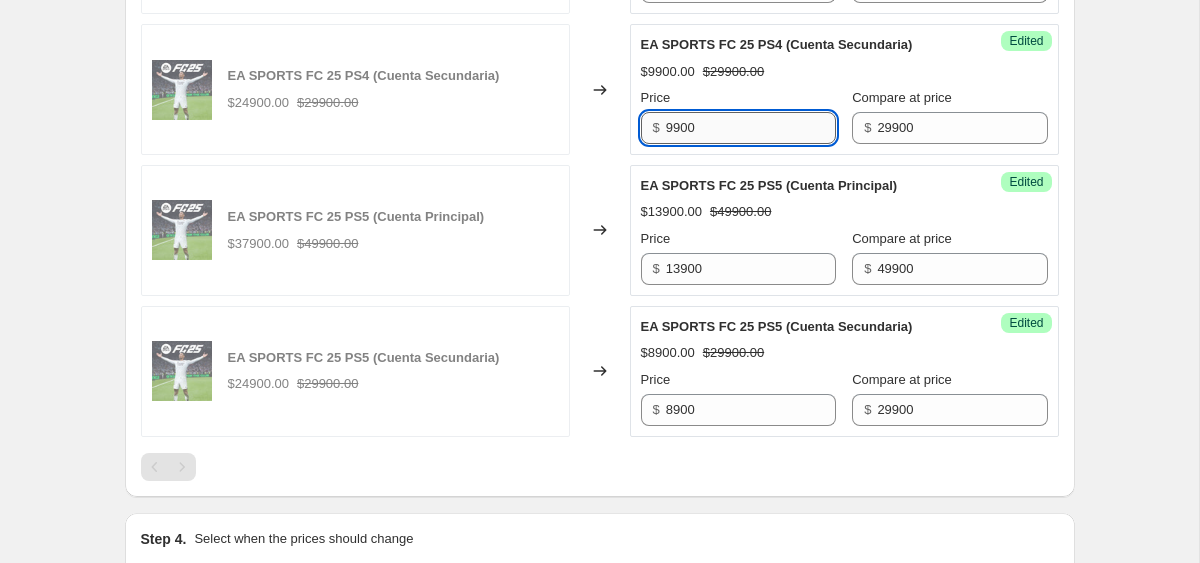 click on "9900" at bounding box center (751, 128) 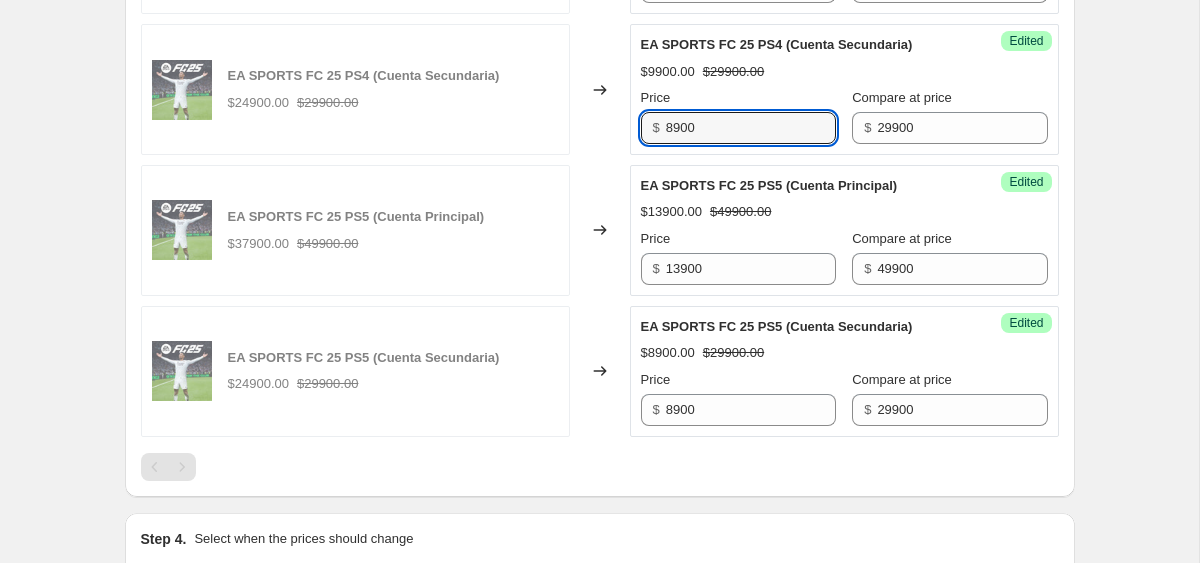 type on "8900" 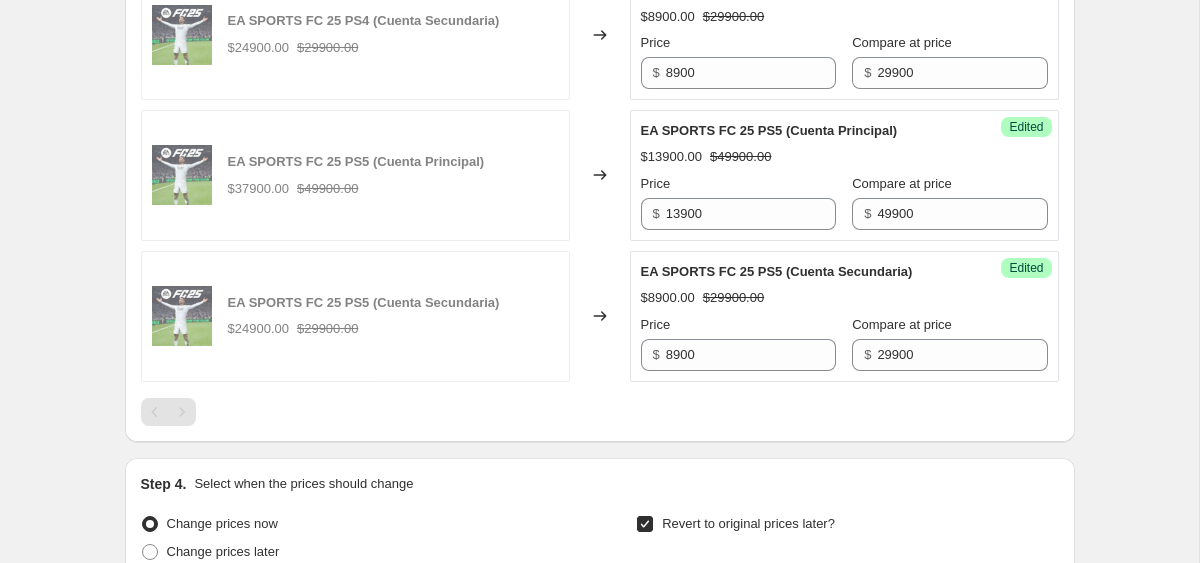 scroll, scrollTop: 1756, scrollLeft: 0, axis: vertical 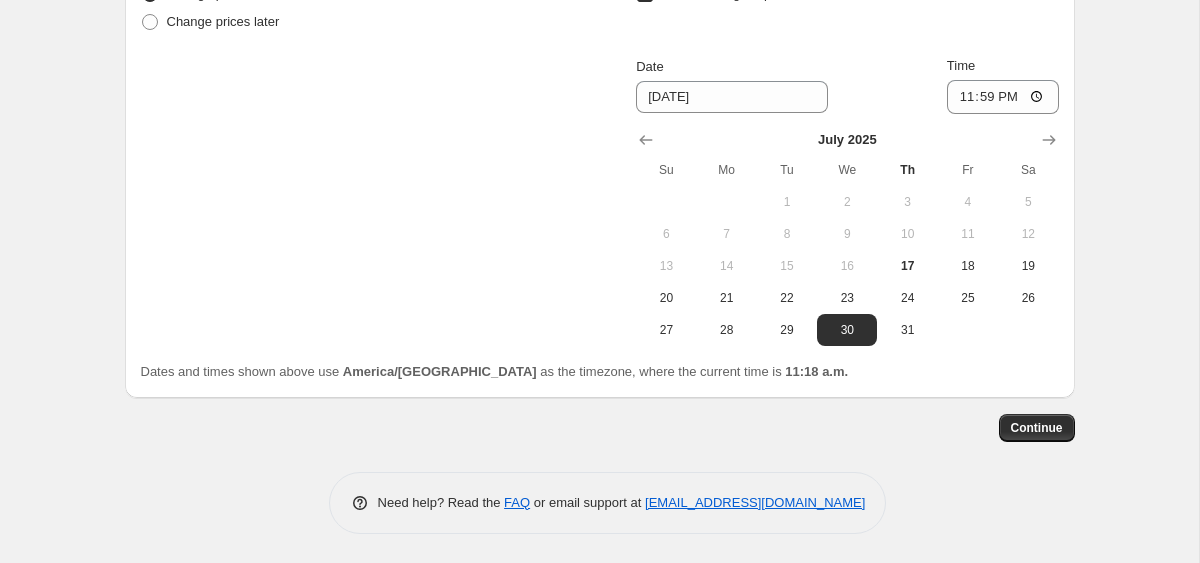 click on "Step 1. Optionally give your price [MEDICAL_DATA] a title (eg "March 30% off sale on boots") fc 25 [DATE] This title is just for internal use, customers won't see it Step 2. Select how the prices should change Use bulk price change rules Set product prices individually Use CSV upload Select tags to add while price change is active Submit [DATE] Select tags to remove while price change is active How does tagging work? Step 3. Select which products should change in price Select all products, use filters, or select products variants individually All products Filter by product, collection, tag, vendor, product type, variant title, or inventory Select product variants individually Product filters Products must match: all conditions any condition The product The product's collection The product's tag The product's vendor The product's type The product's status The variant's title Inventory quantity The product Is equal to Is not equal to Is equal to EA SPORTS FC 25 PS5 The product The product's collection The product $" at bounding box center [600, -581] 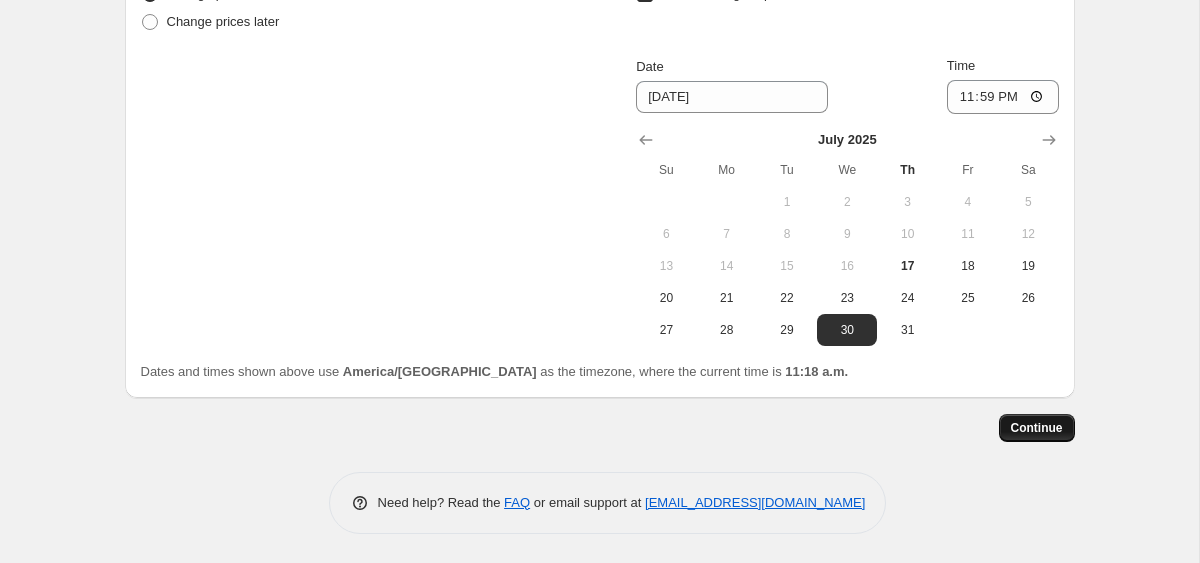 click on "Continue" at bounding box center (1037, 428) 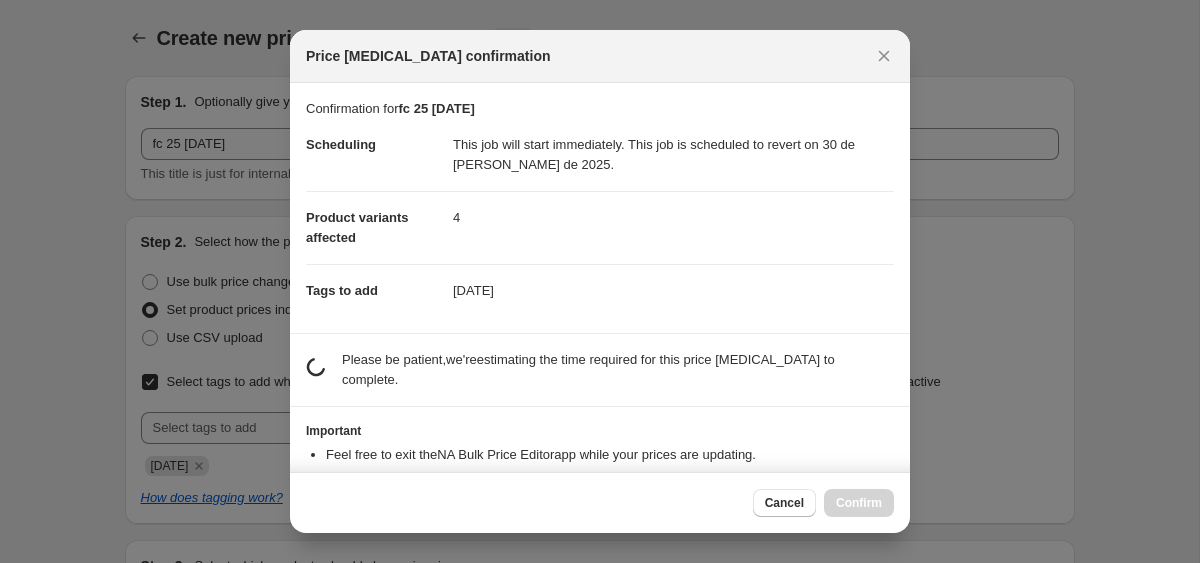 scroll, scrollTop: 1756, scrollLeft: 0, axis: vertical 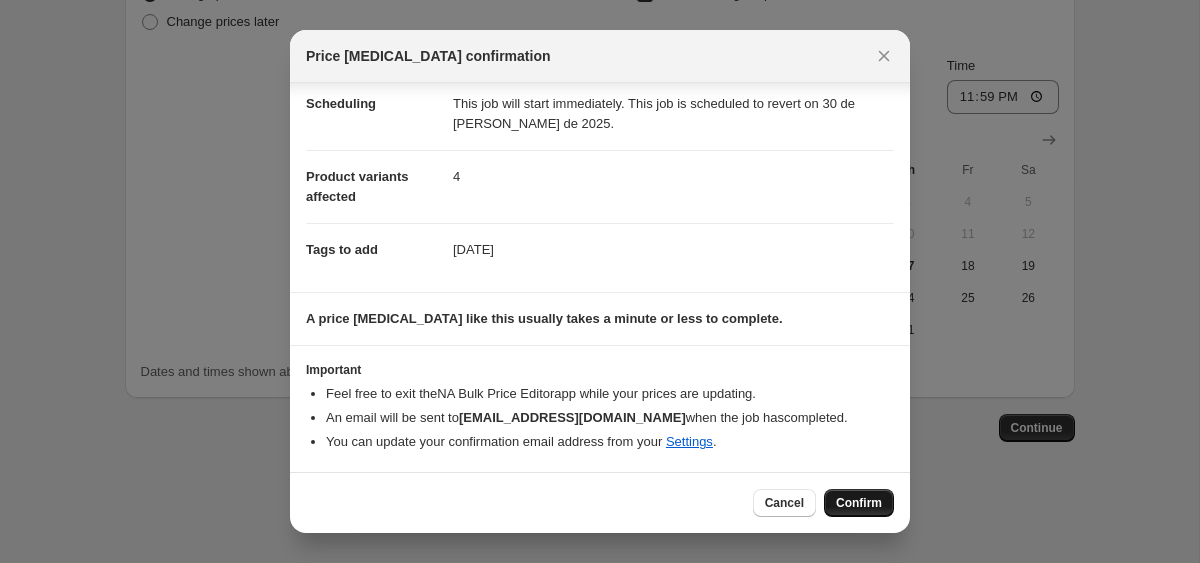 click on "Confirm" at bounding box center [859, 503] 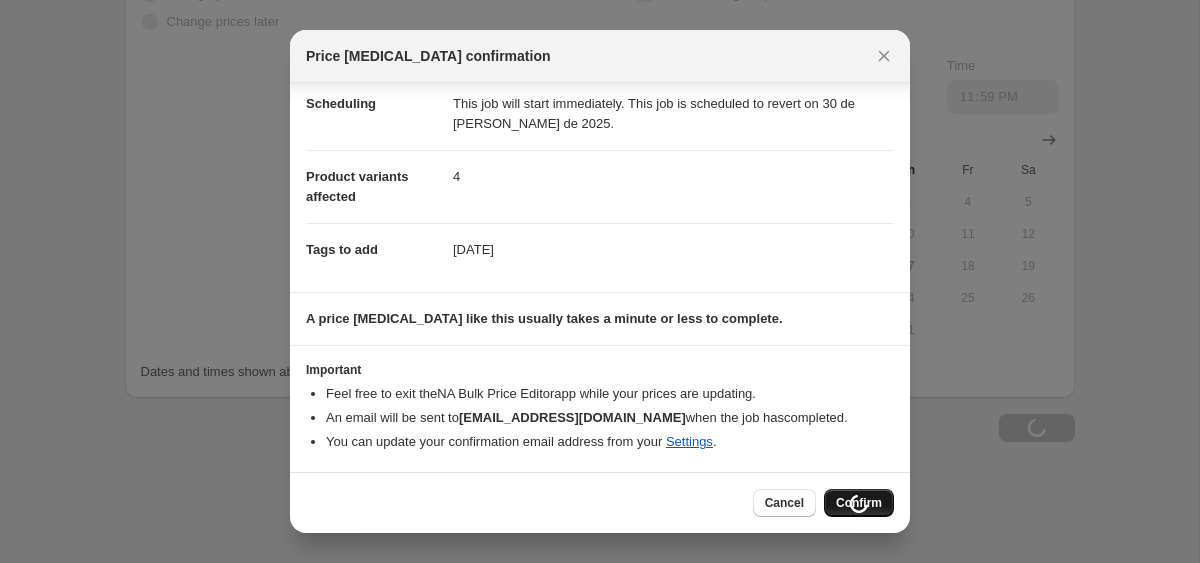 scroll, scrollTop: 1824, scrollLeft: 0, axis: vertical 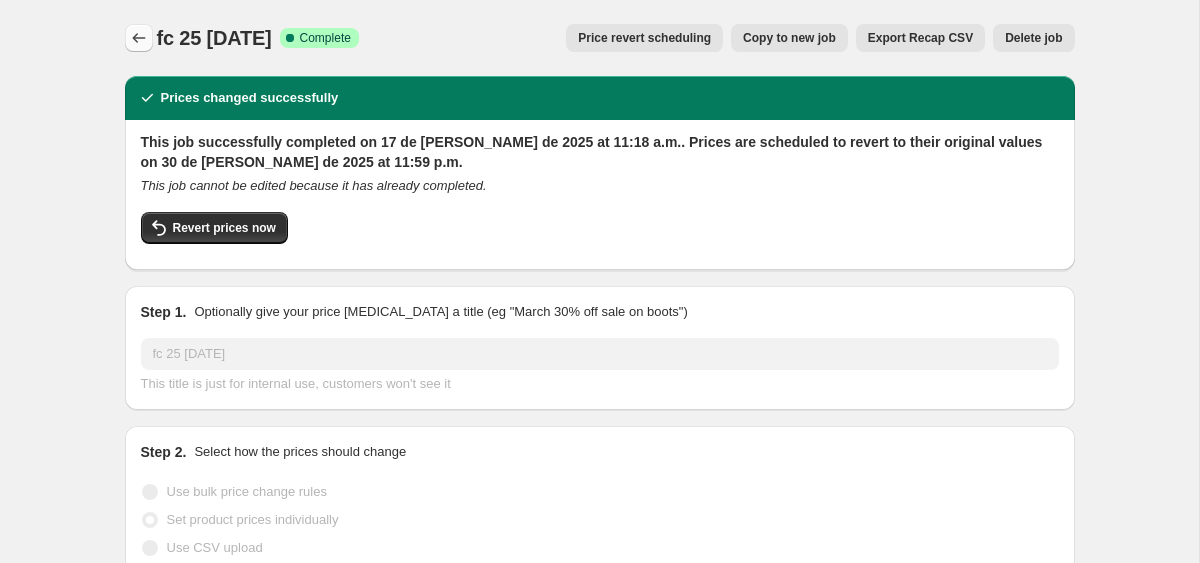 click at bounding box center [139, 38] 